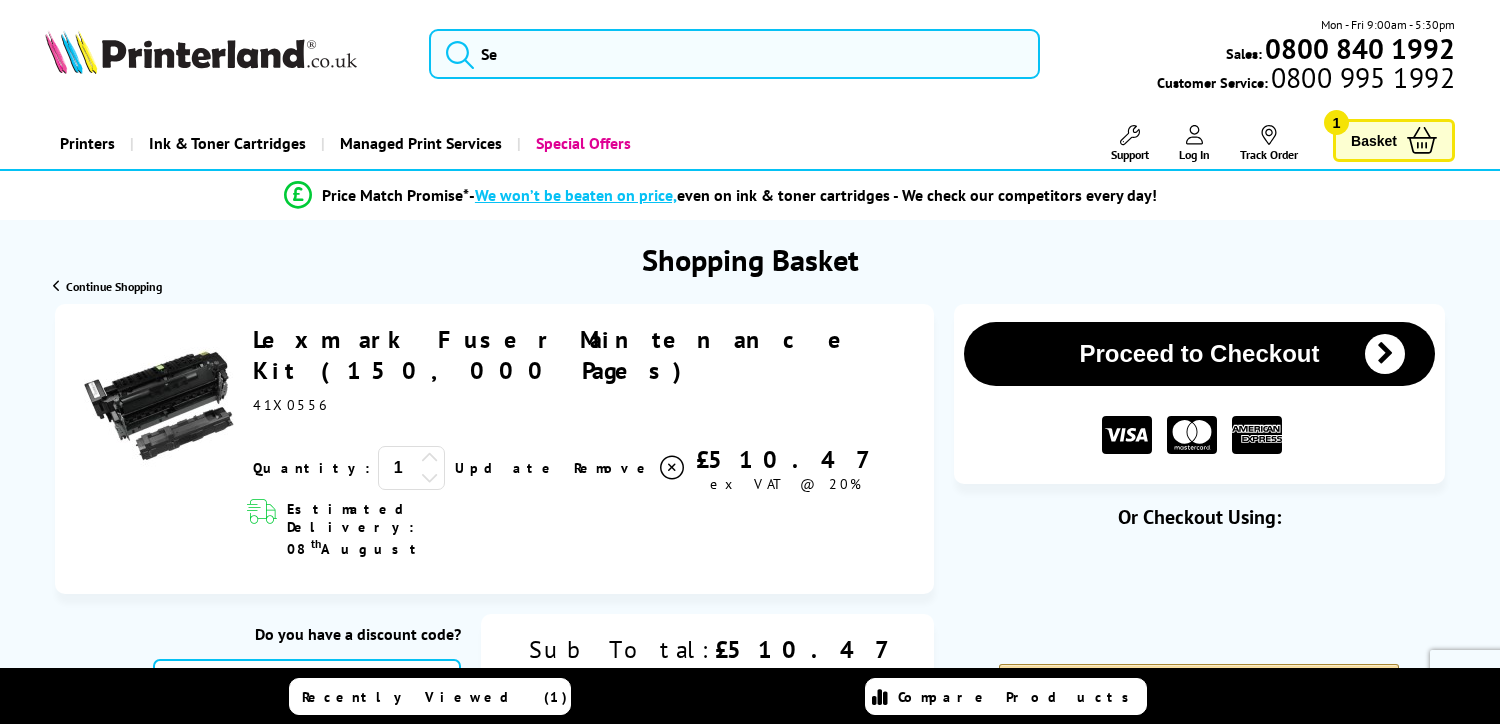 scroll, scrollTop: 0, scrollLeft: 0, axis: both 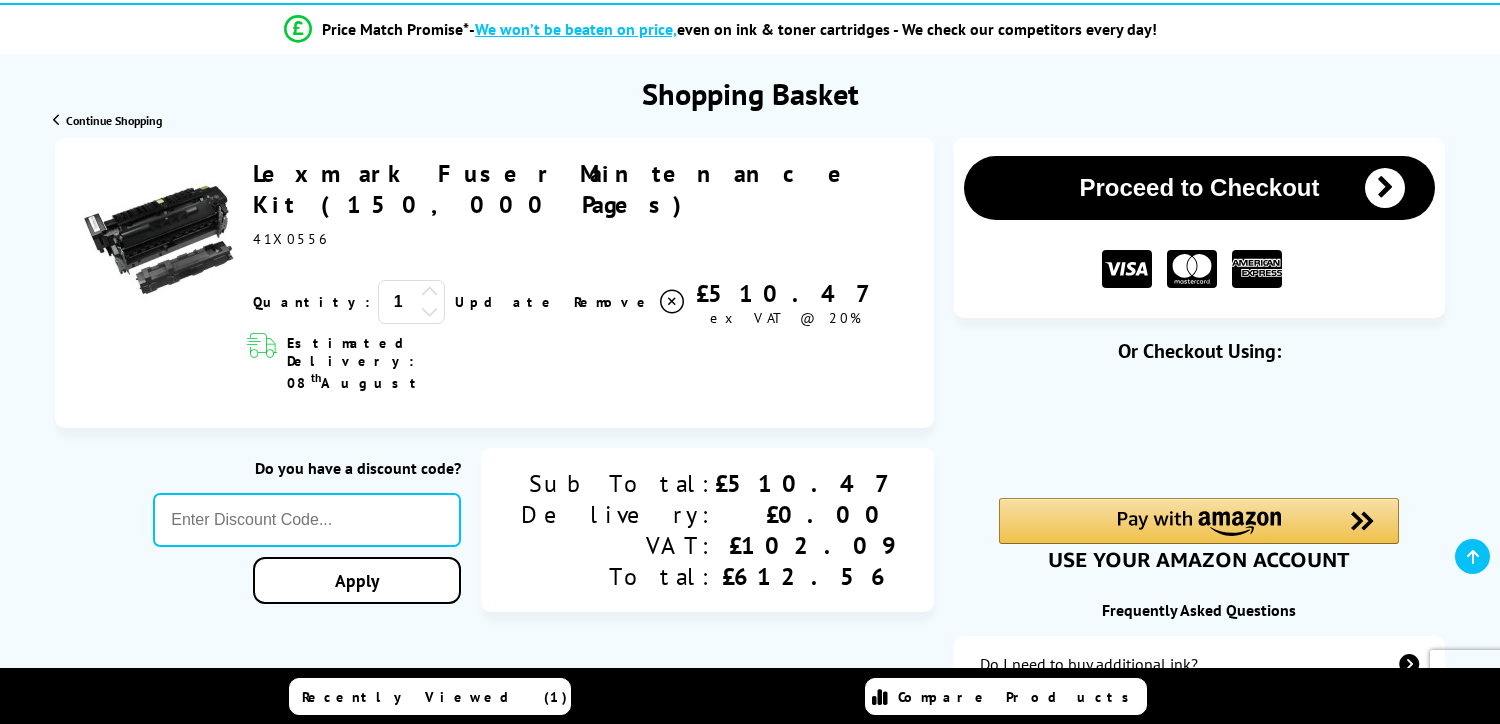 click on "Proceed to Checkout" at bounding box center [1199, 188] 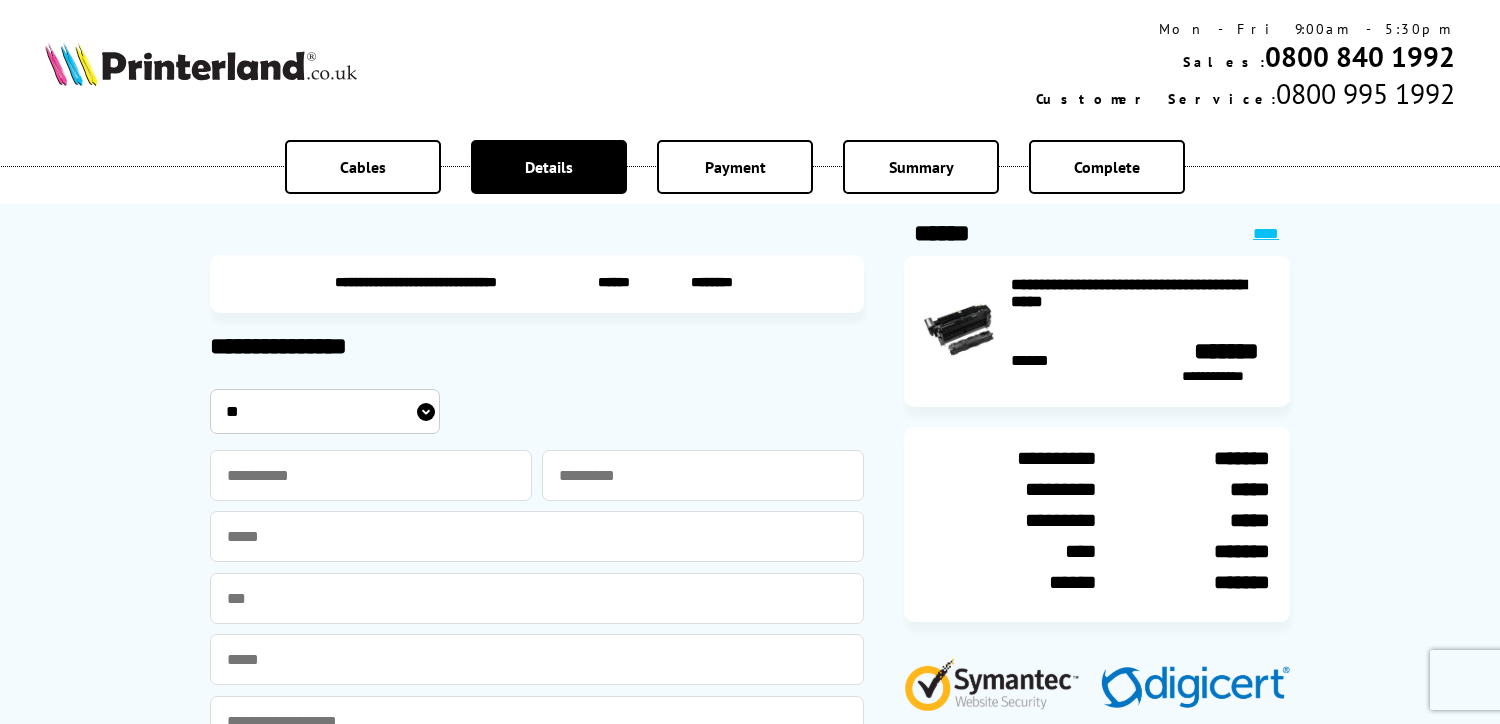 scroll, scrollTop: 0, scrollLeft: 0, axis: both 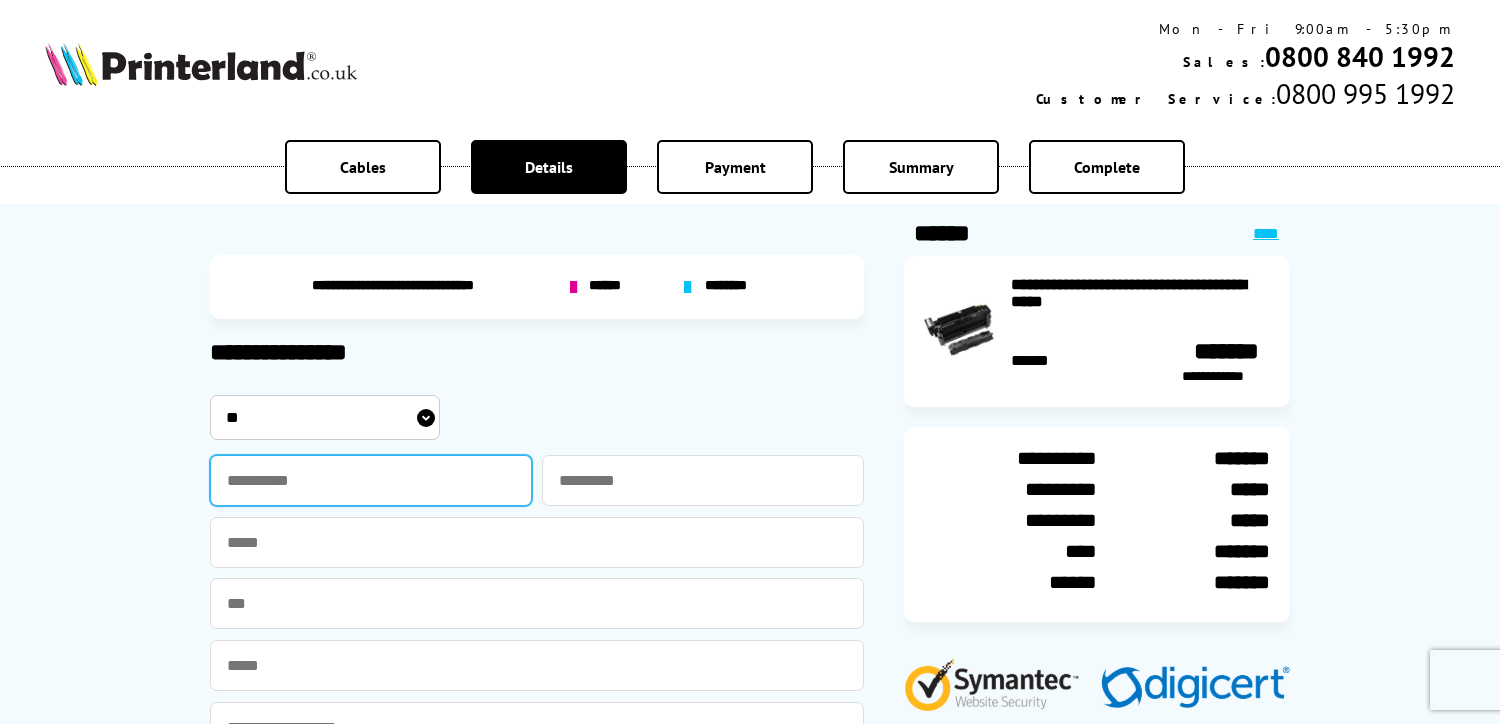 click at bounding box center (371, 480) 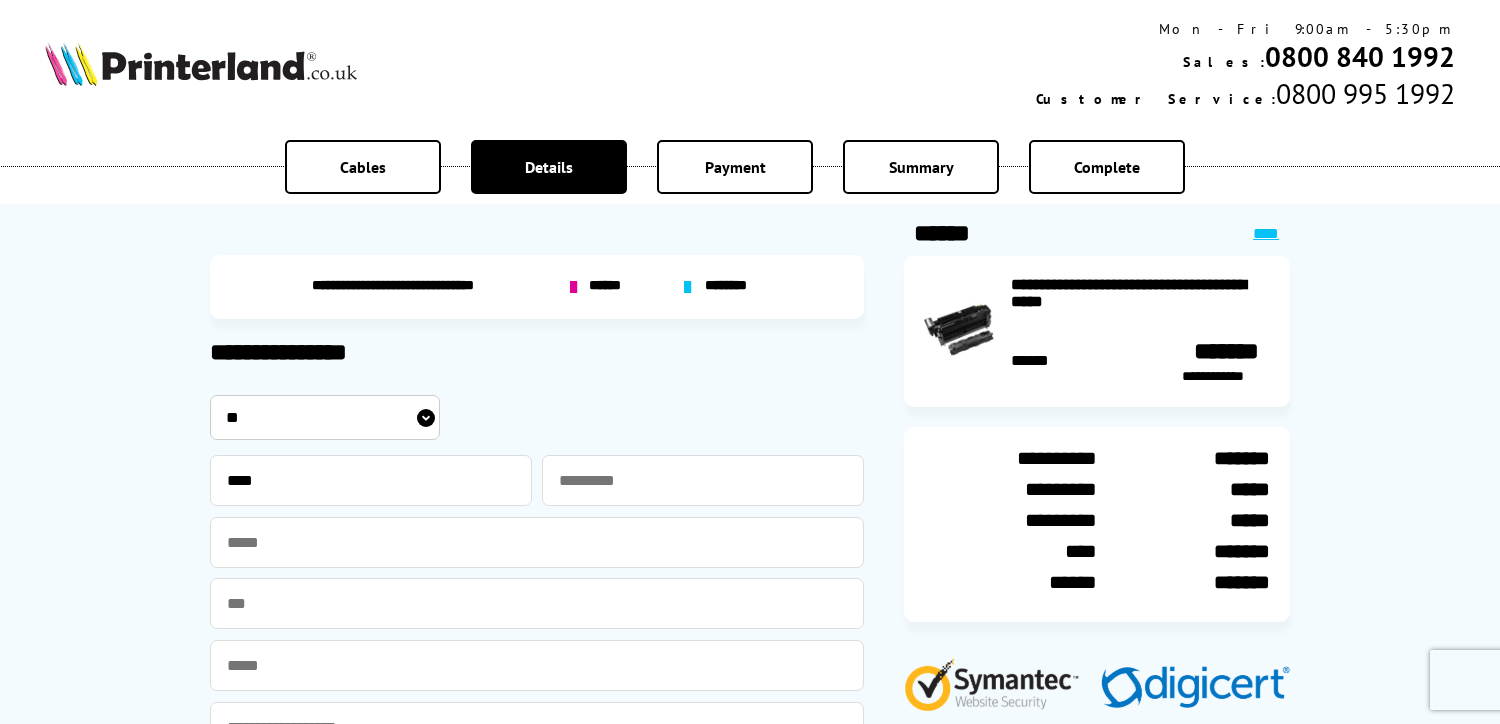 type on "******" 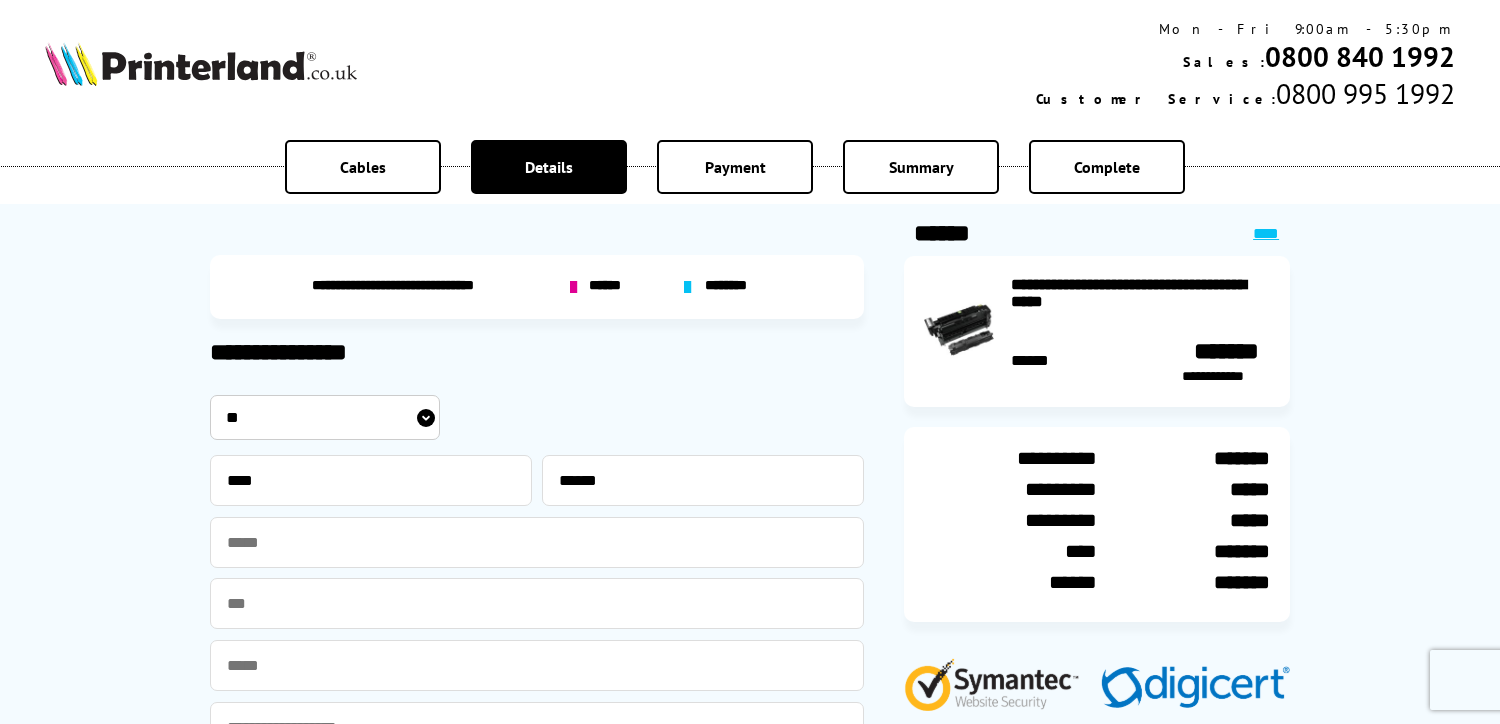 type on "**********" 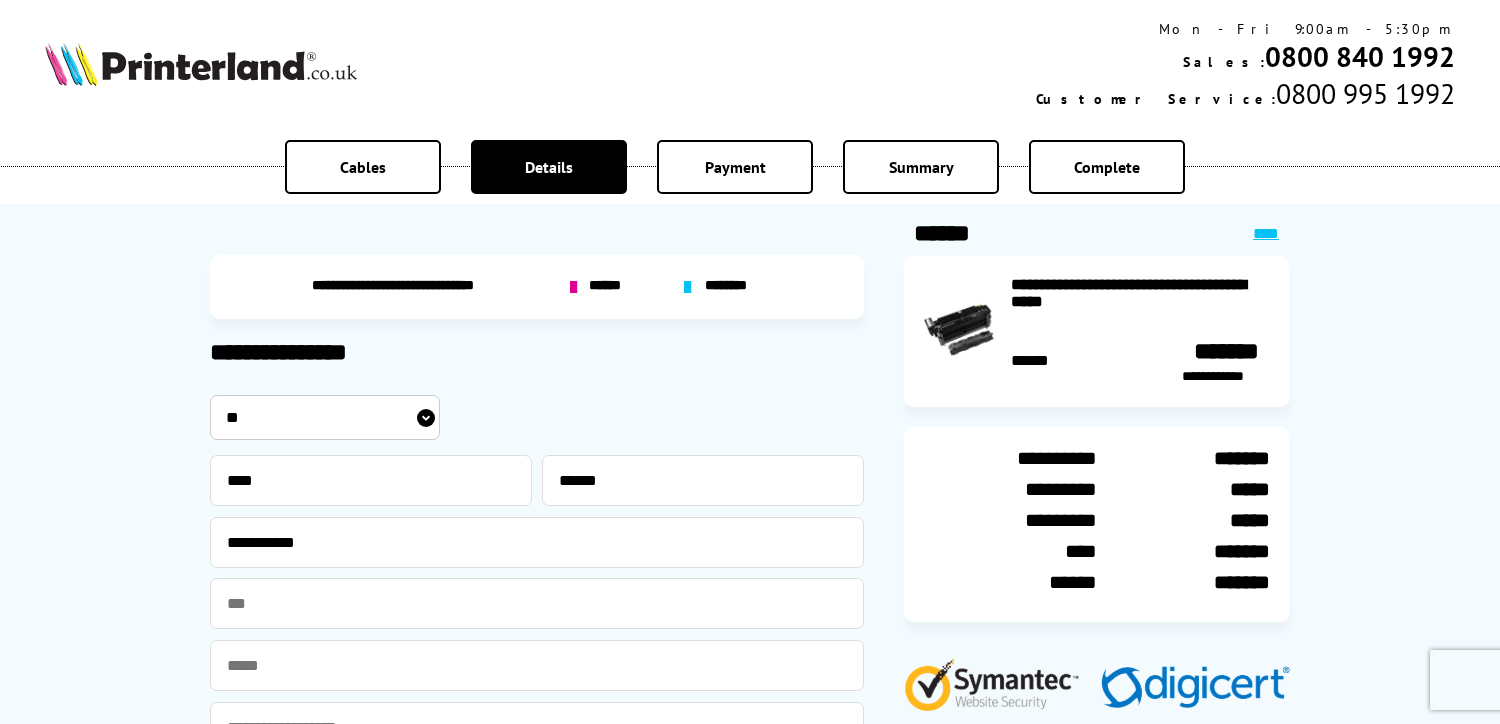 type on "**********" 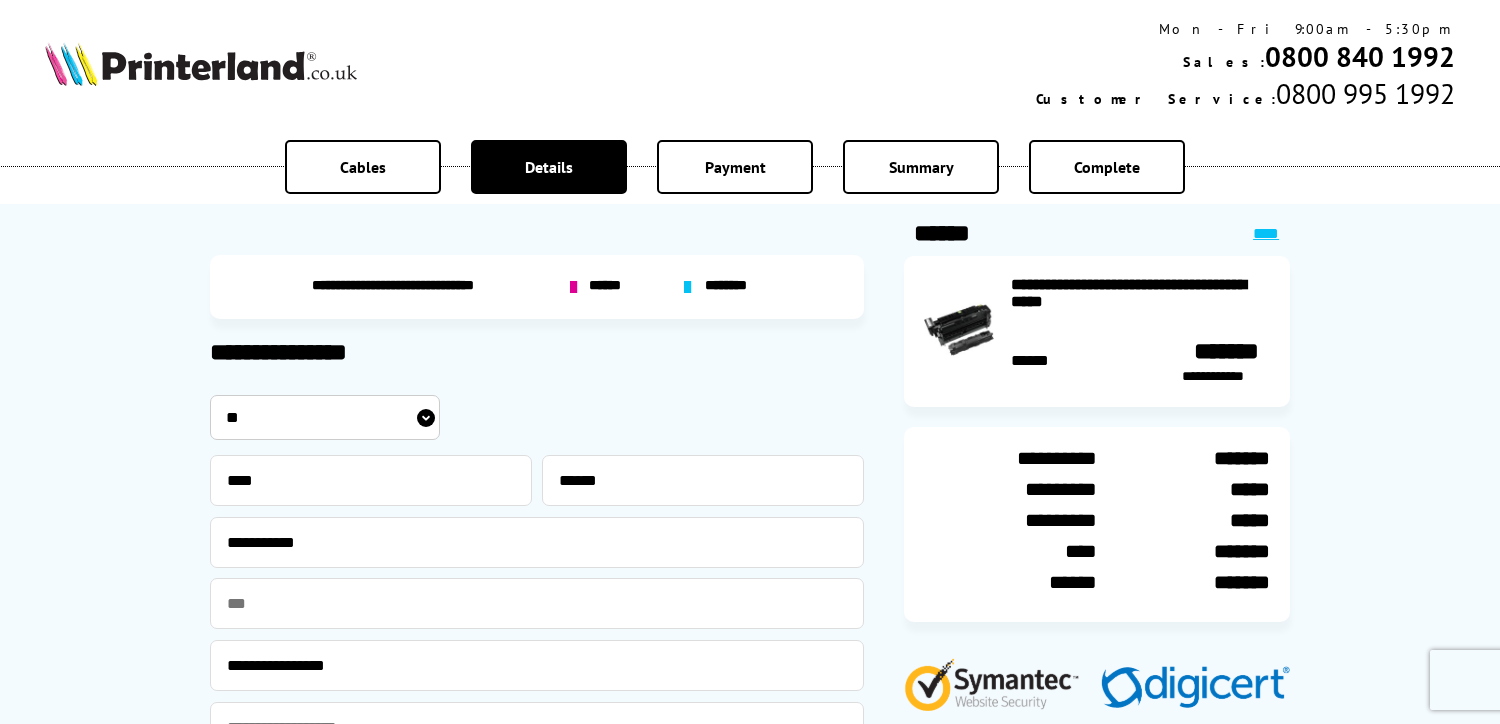 type on "**********" 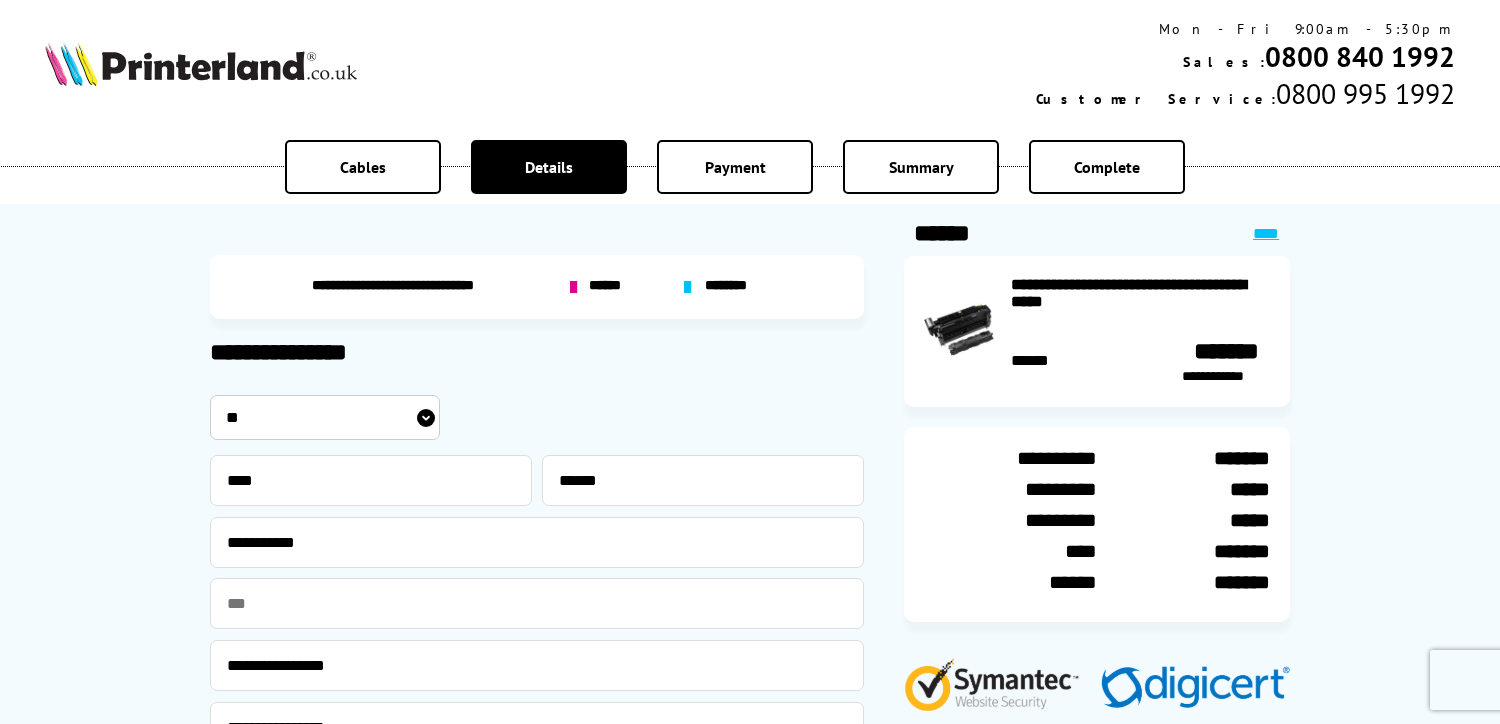 type on "*******" 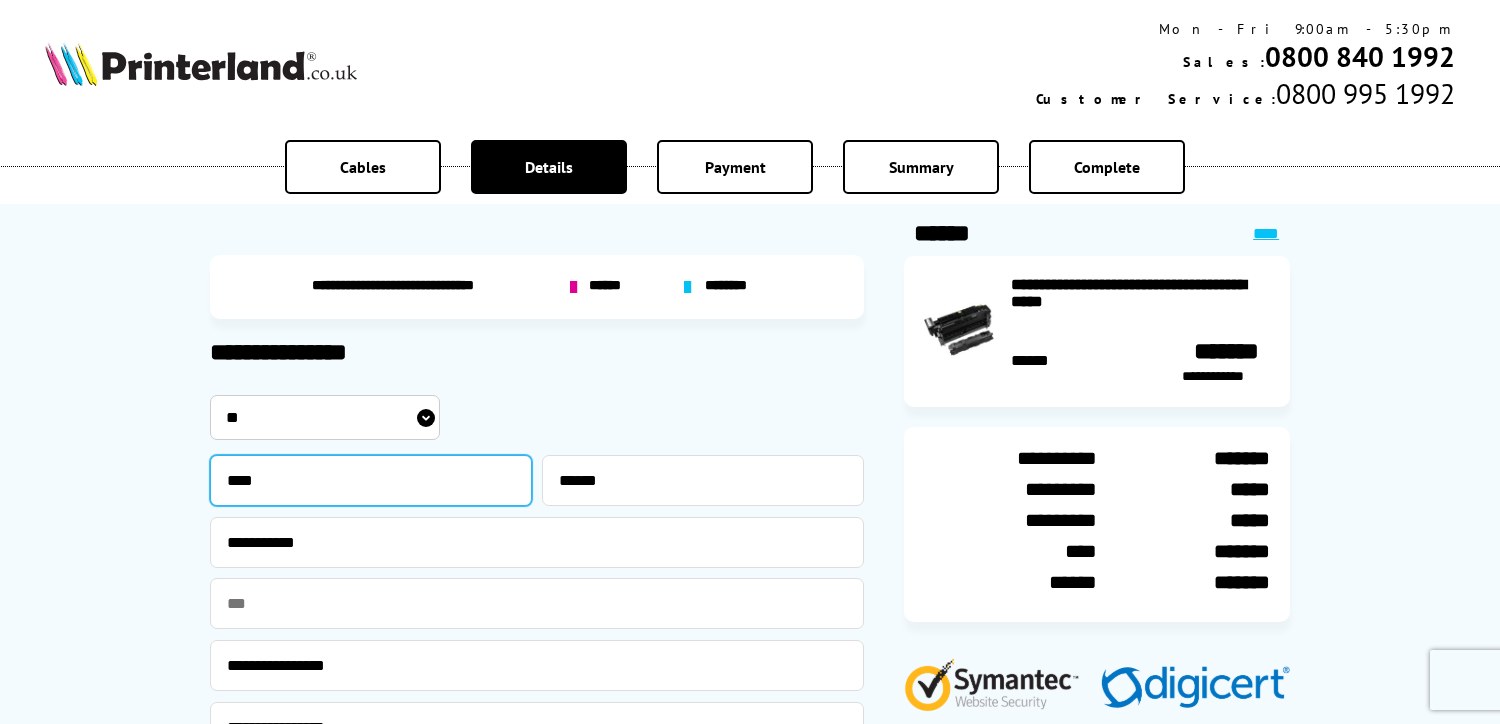 drag, startPoint x: 338, startPoint y: 480, endPoint x: 220, endPoint y: 491, distance: 118.511604 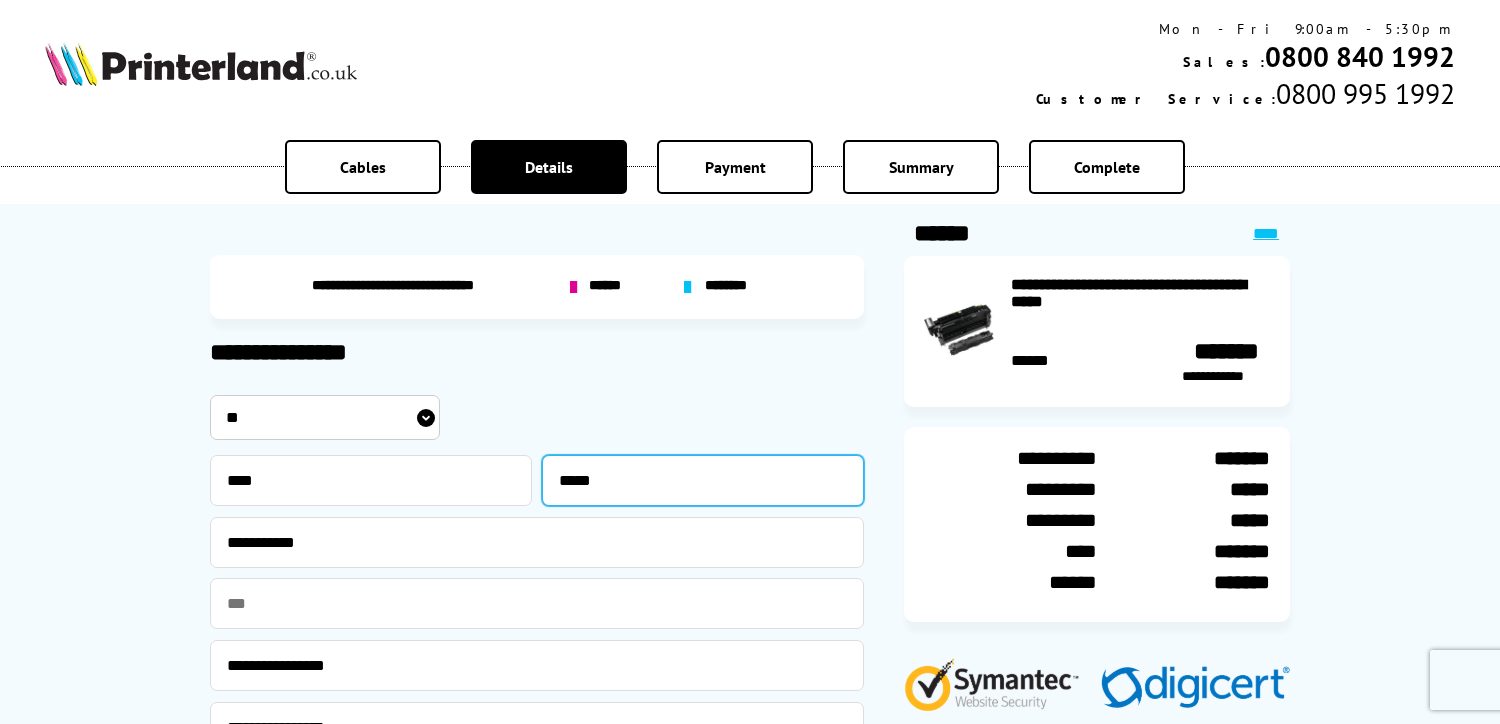 type on "*****" 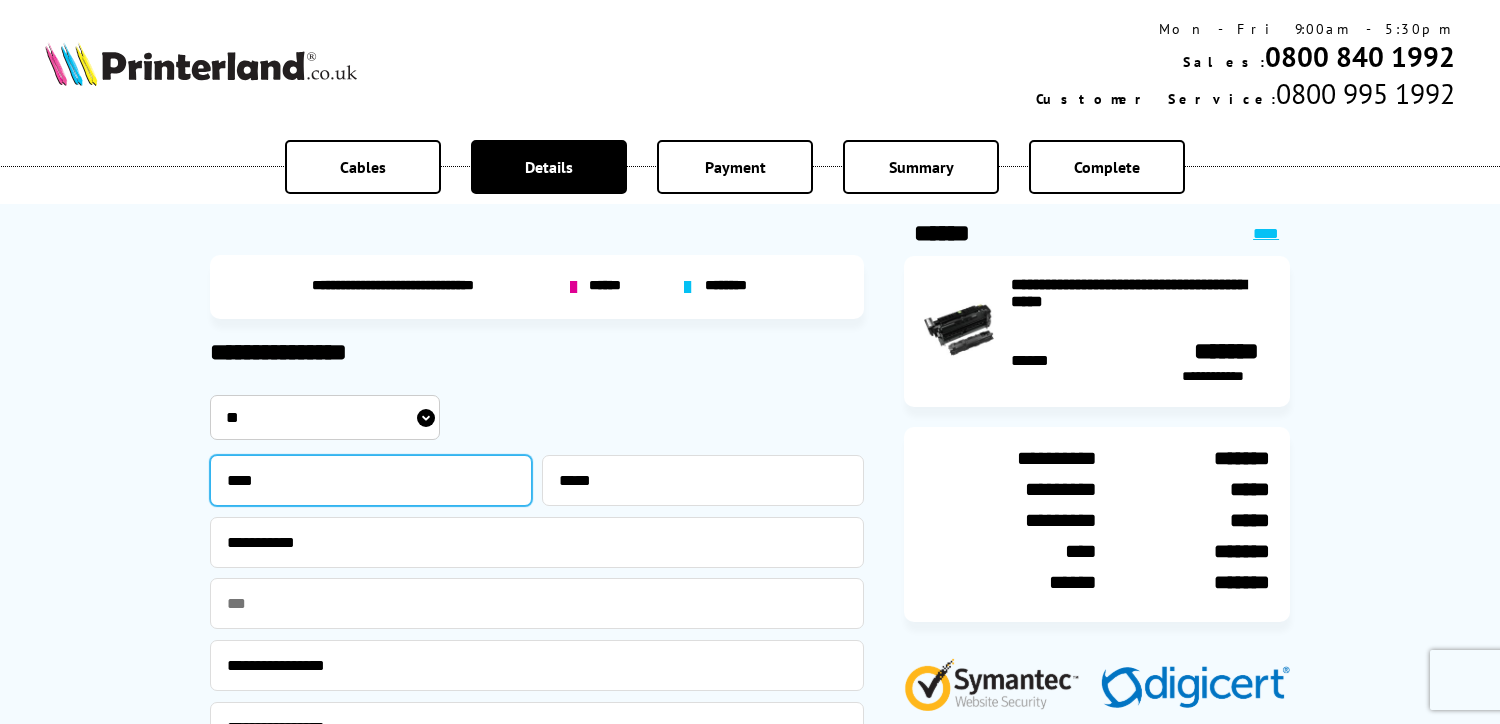 click on "****" at bounding box center [371, 480] 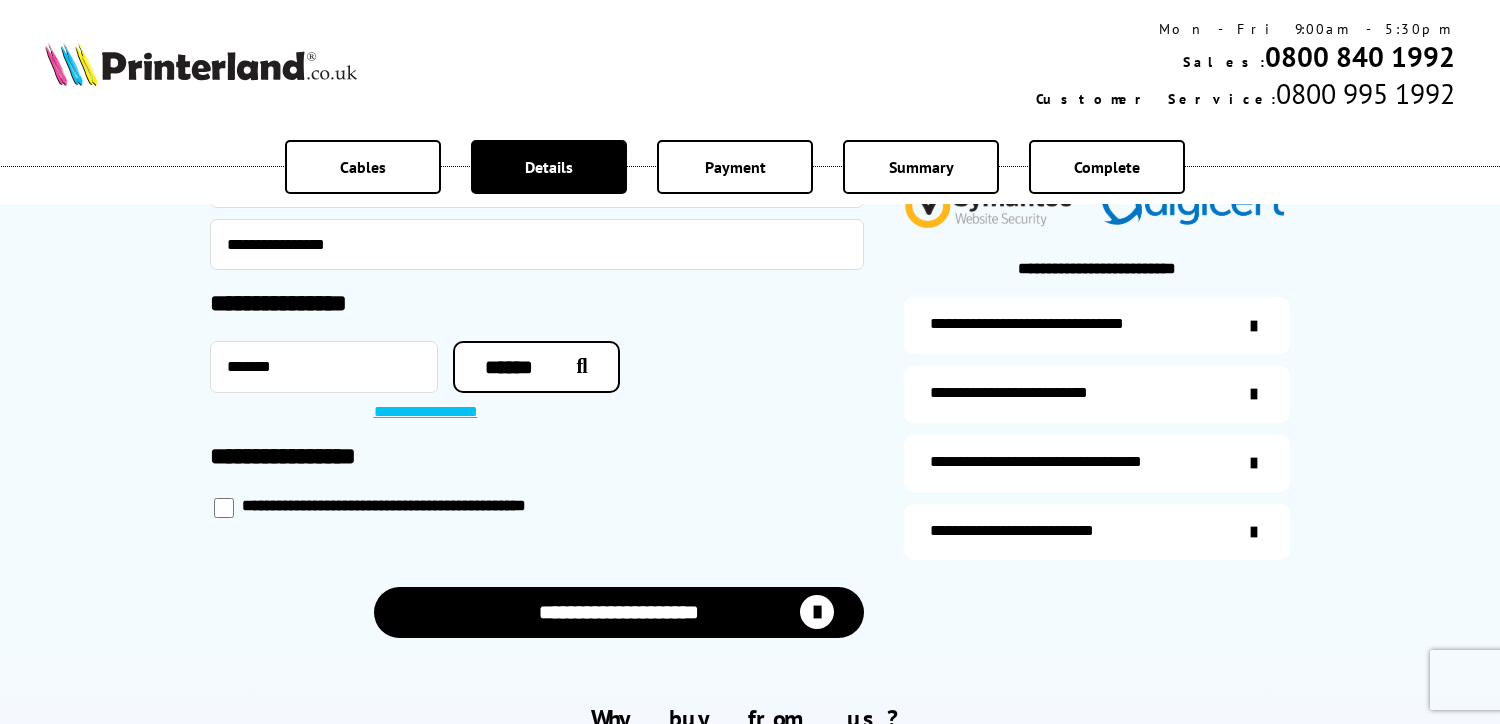 scroll, scrollTop: 458, scrollLeft: 0, axis: vertical 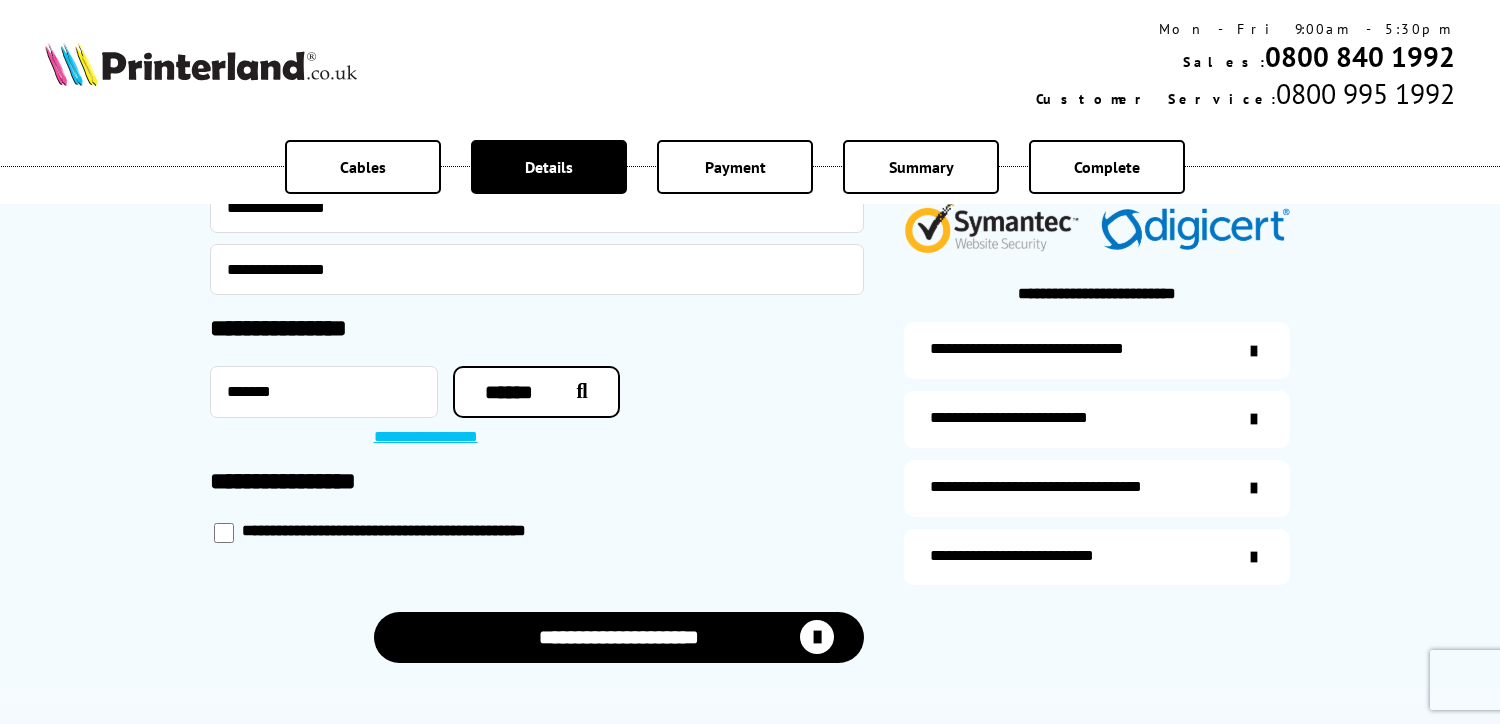 click on "**********" at bounding box center (619, 637) 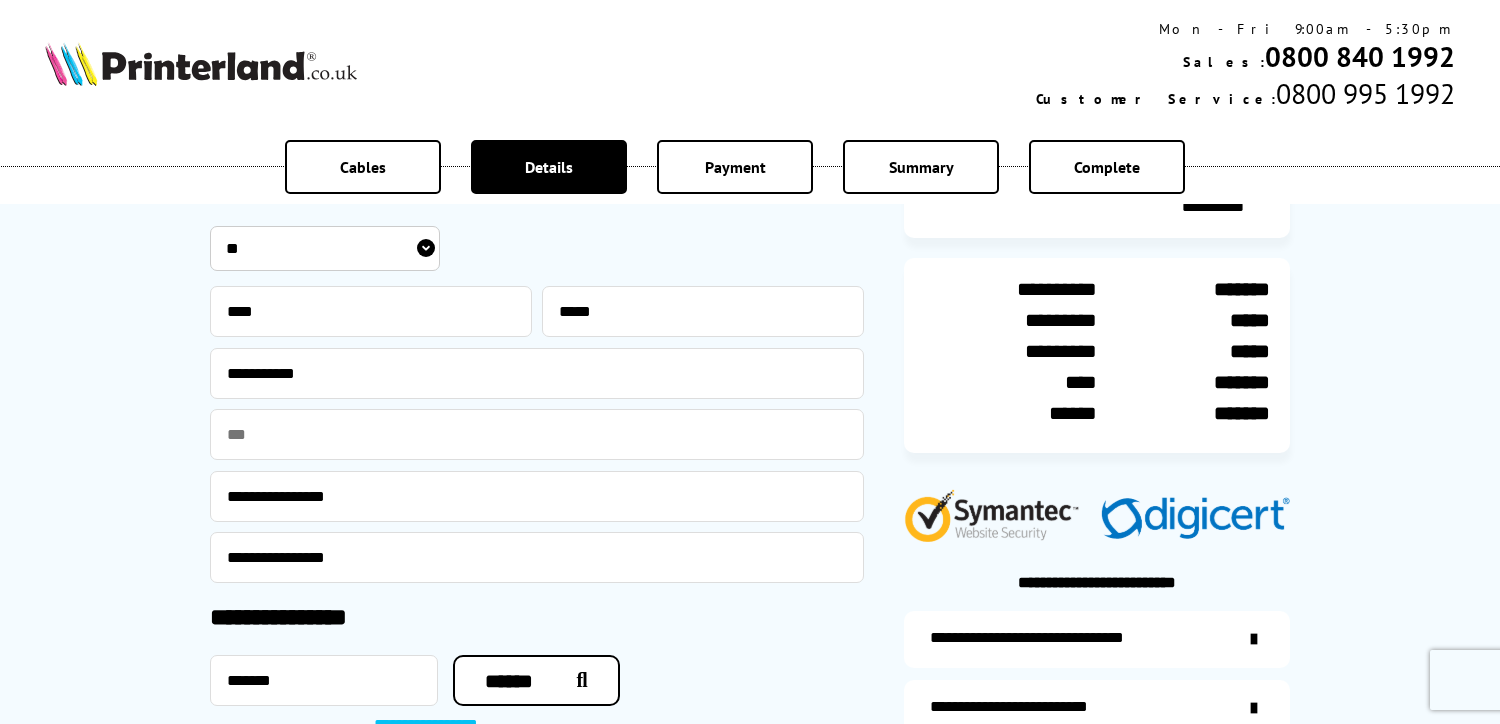 scroll, scrollTop: 747, scrollLeft: 0, axis: vertical 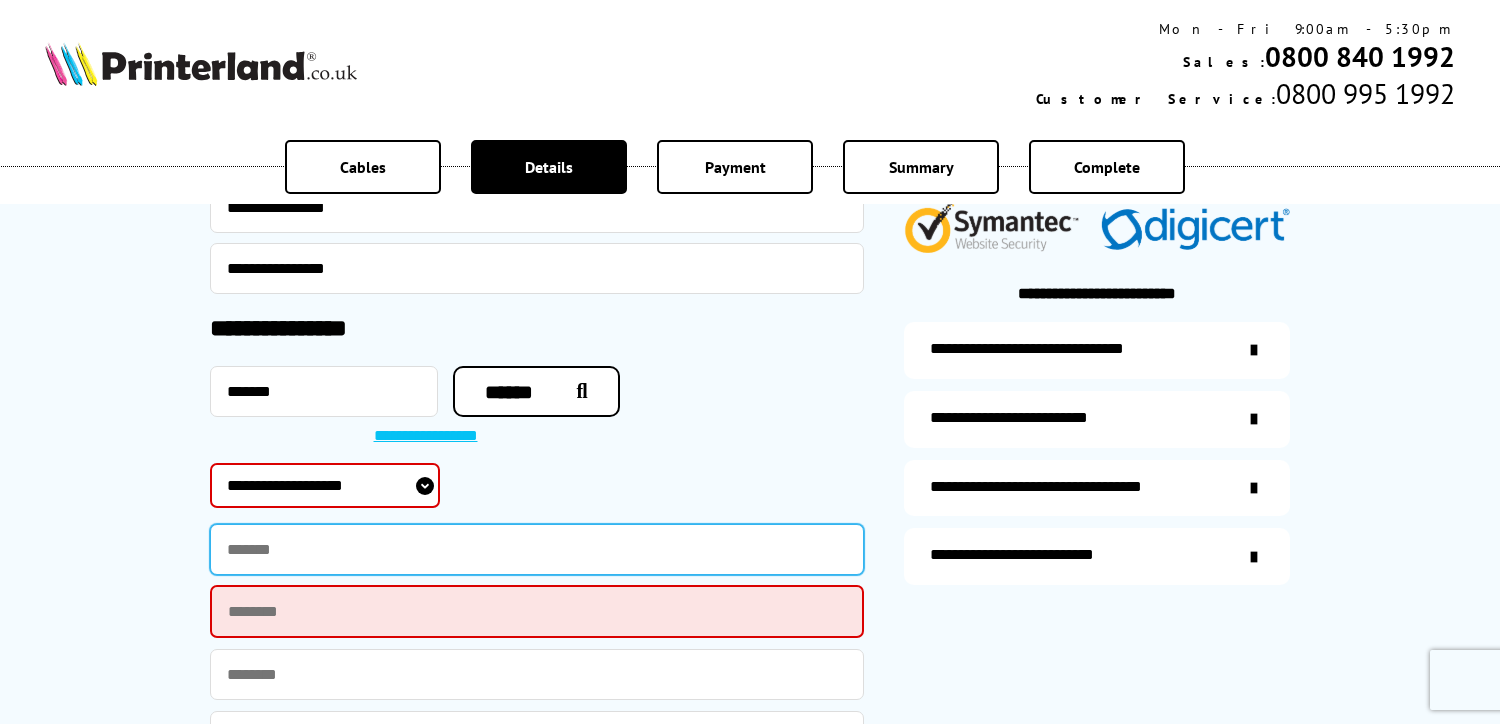 click at bounding box center [537, 549] 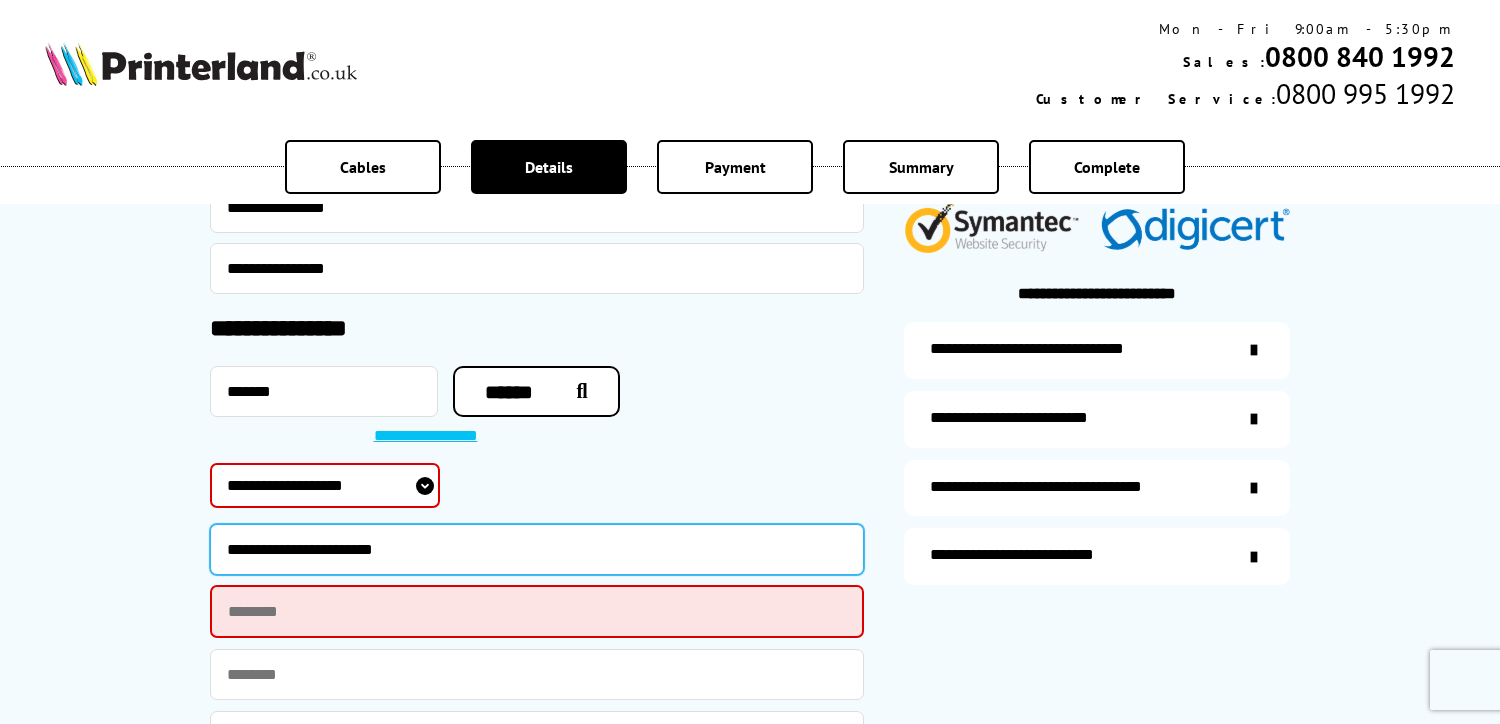 click on "**********" at bounding box center [537, 549] 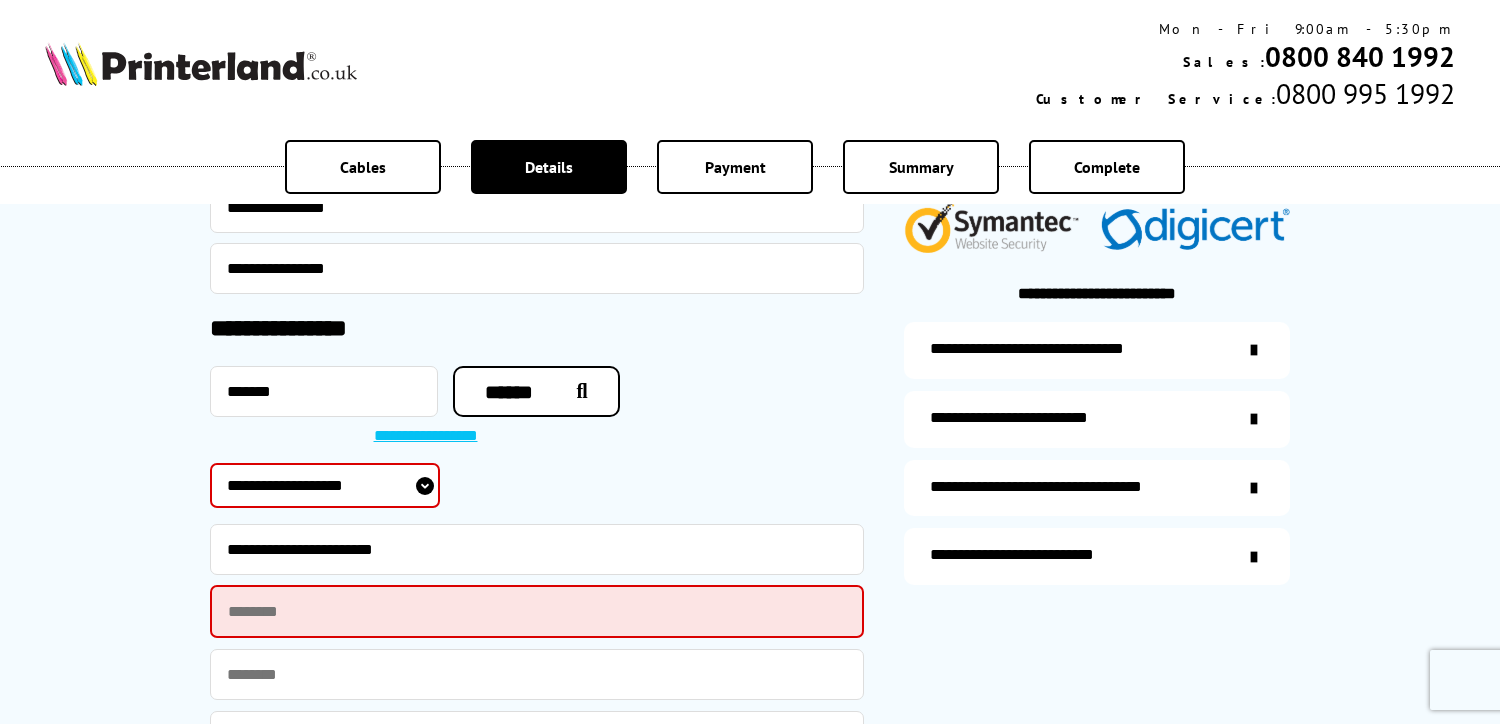 click on "**********" at bounding box center [325, 485] 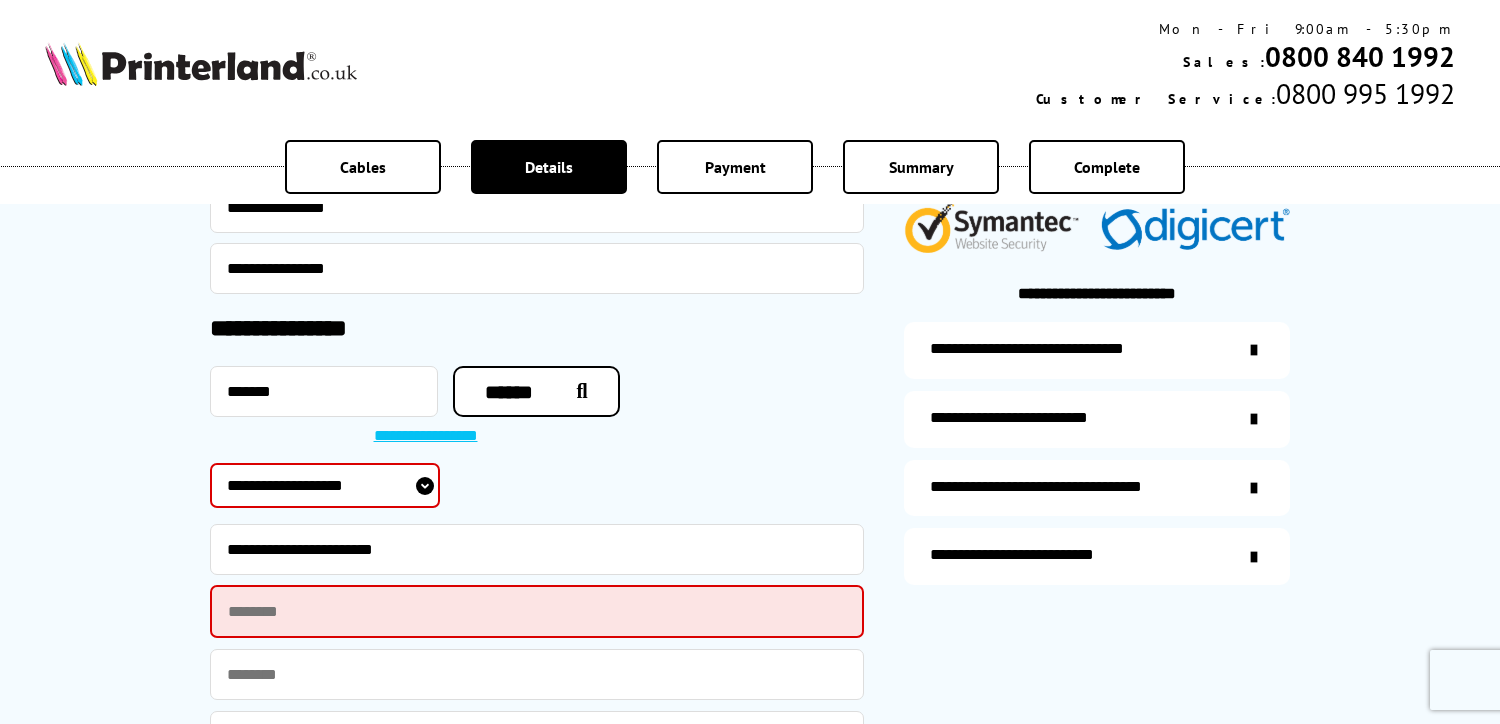 select on "**********" 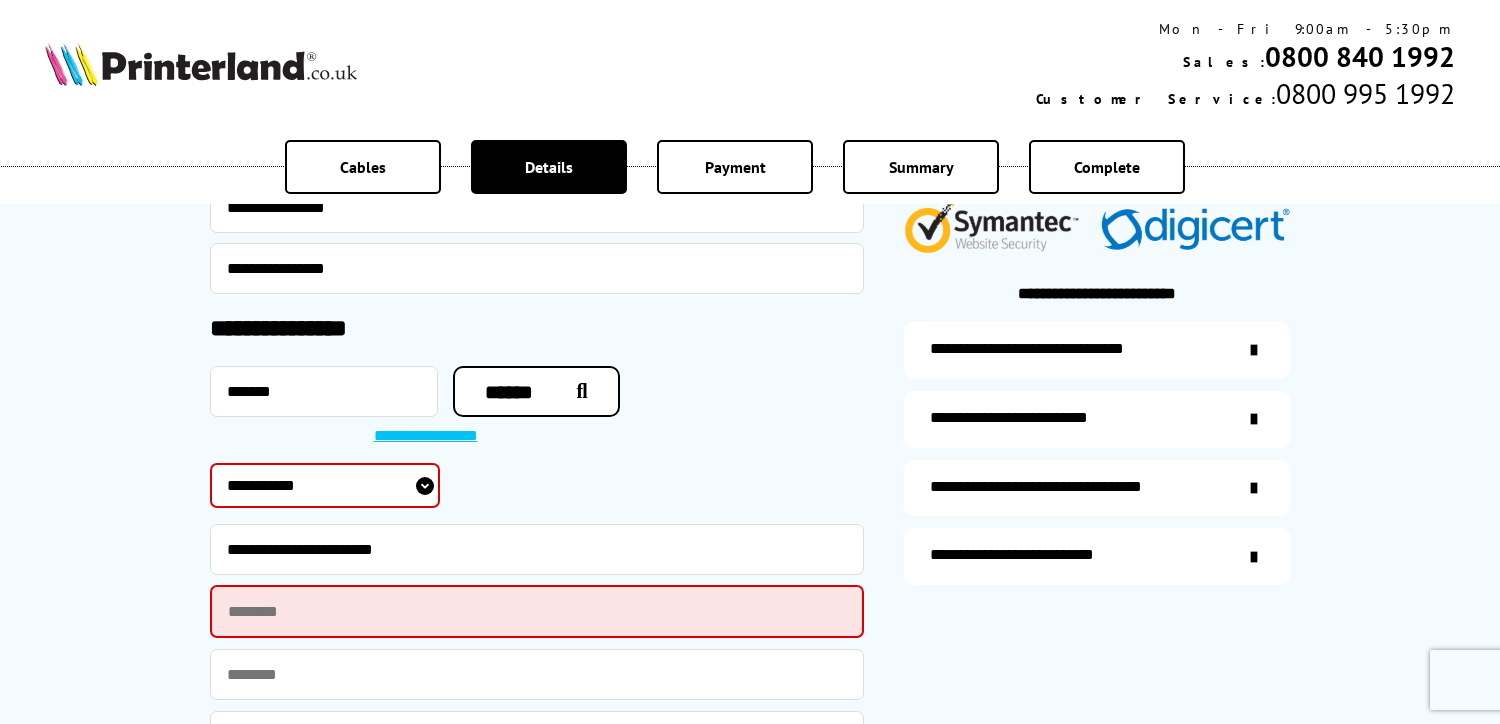 click on "**********" at bounding box center [325, 485] 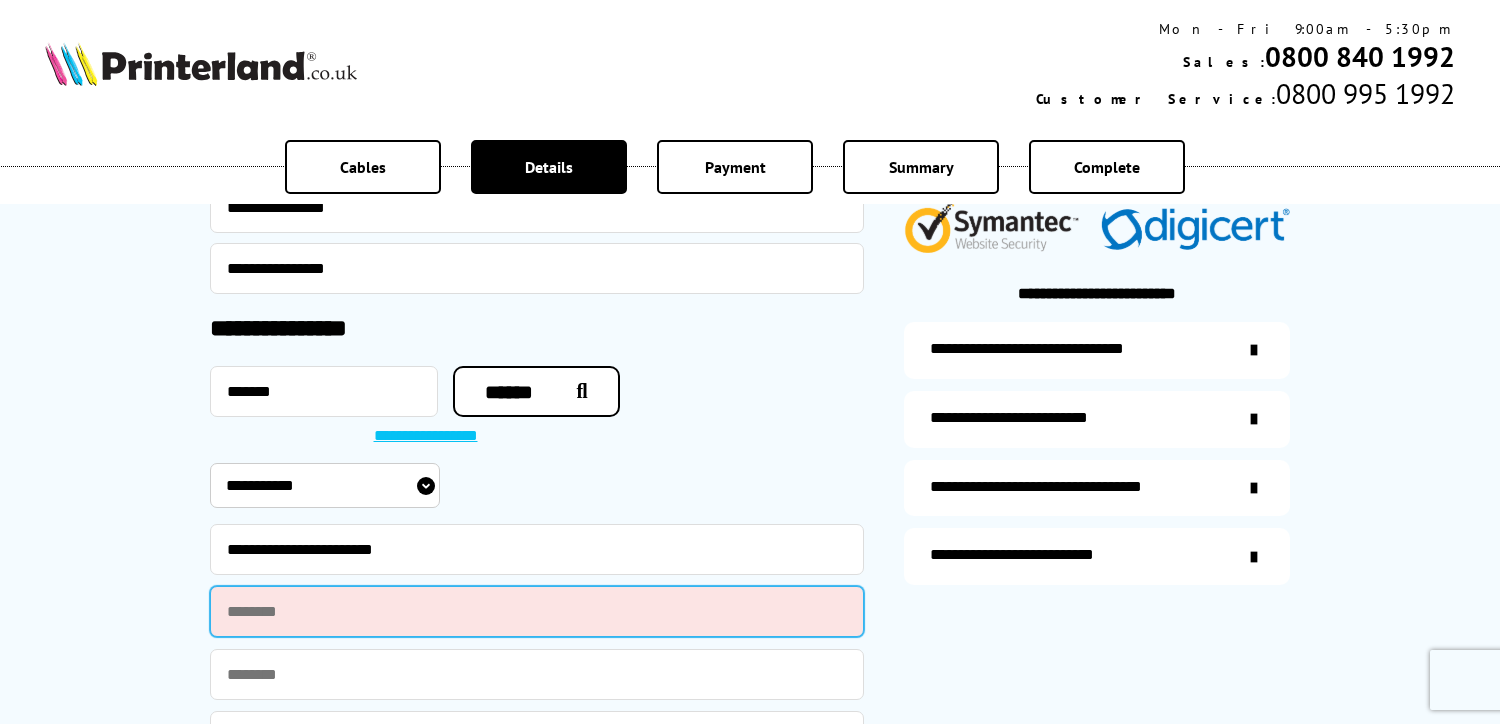 click at bounding box center (537, 611) 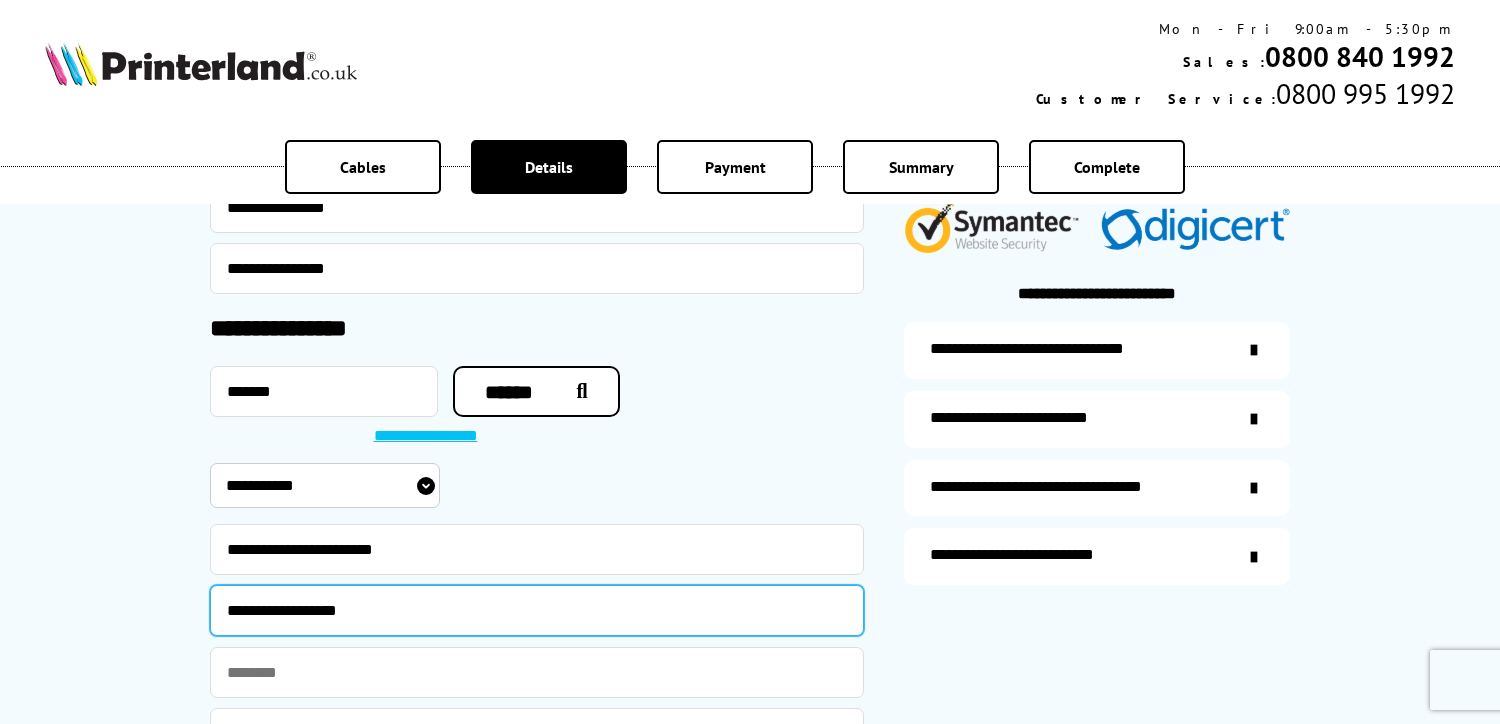 click on "**********" at bounding box center (537, 610) 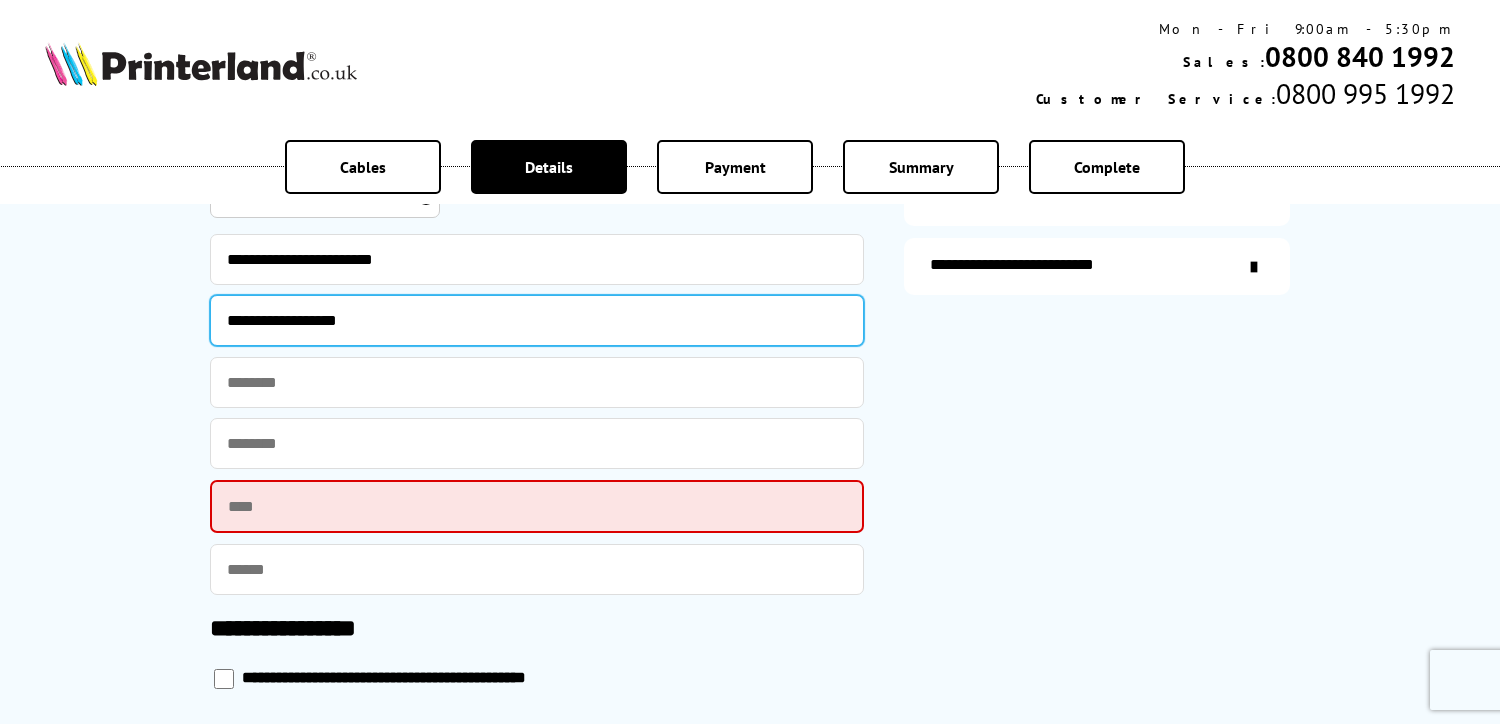 scroll, scrollTop: 1080, scrollLeft: 0, axis: vertical 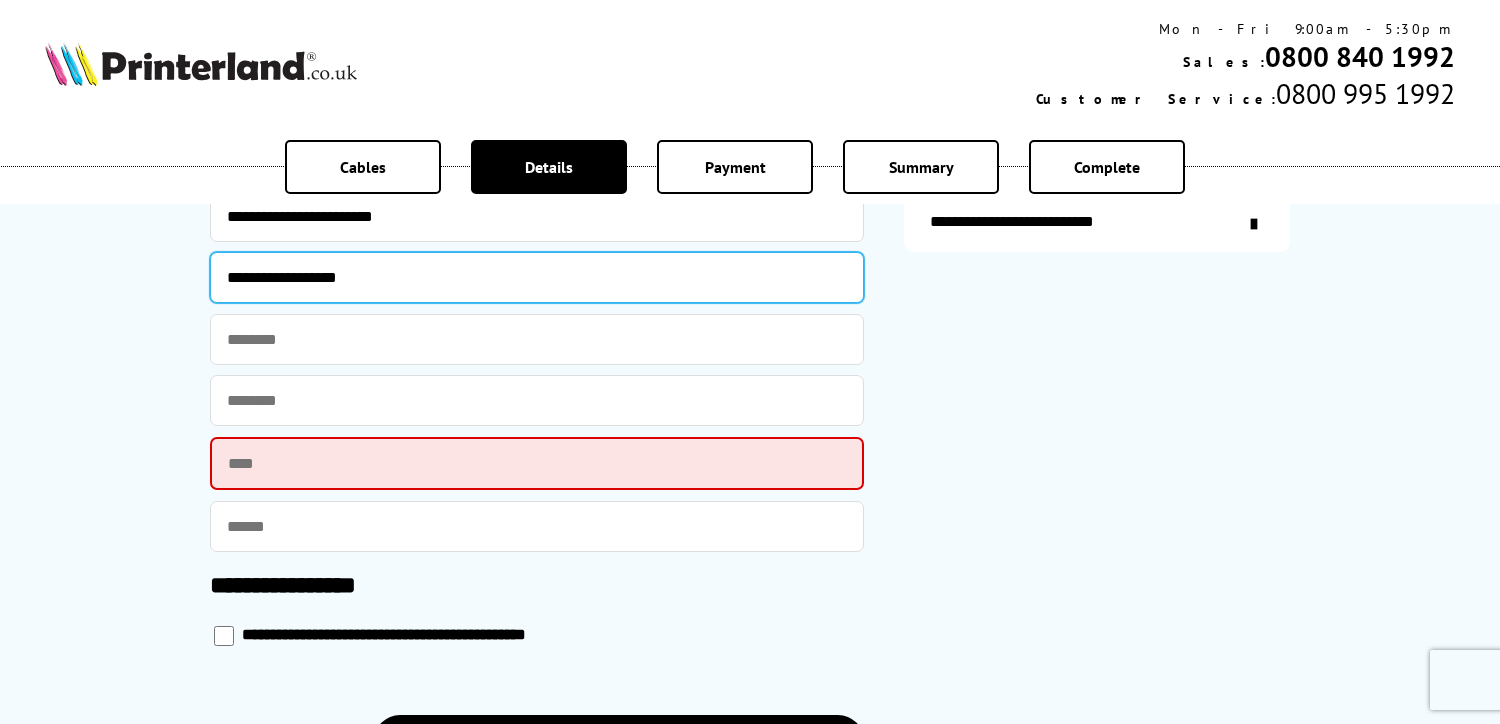 type on "**********" 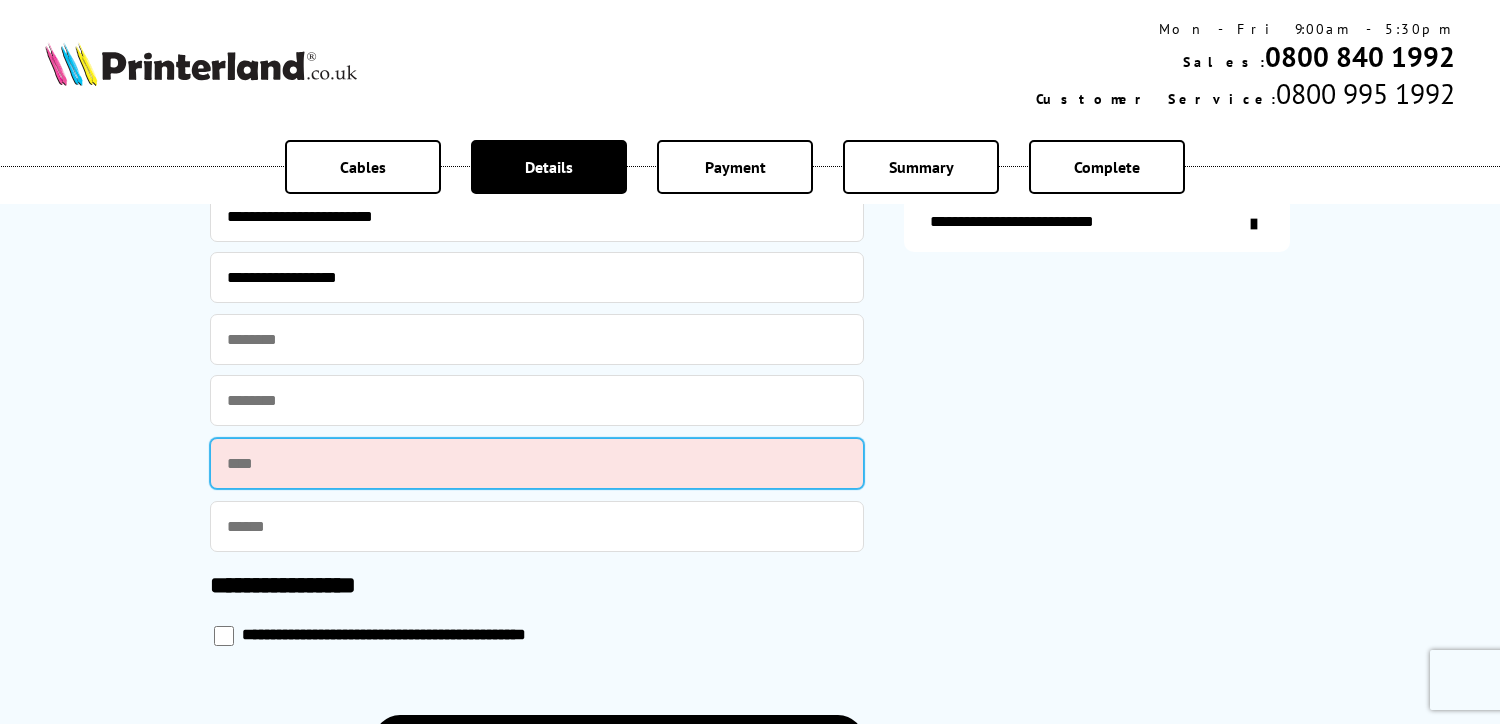 click at bounding box center (537, 463) 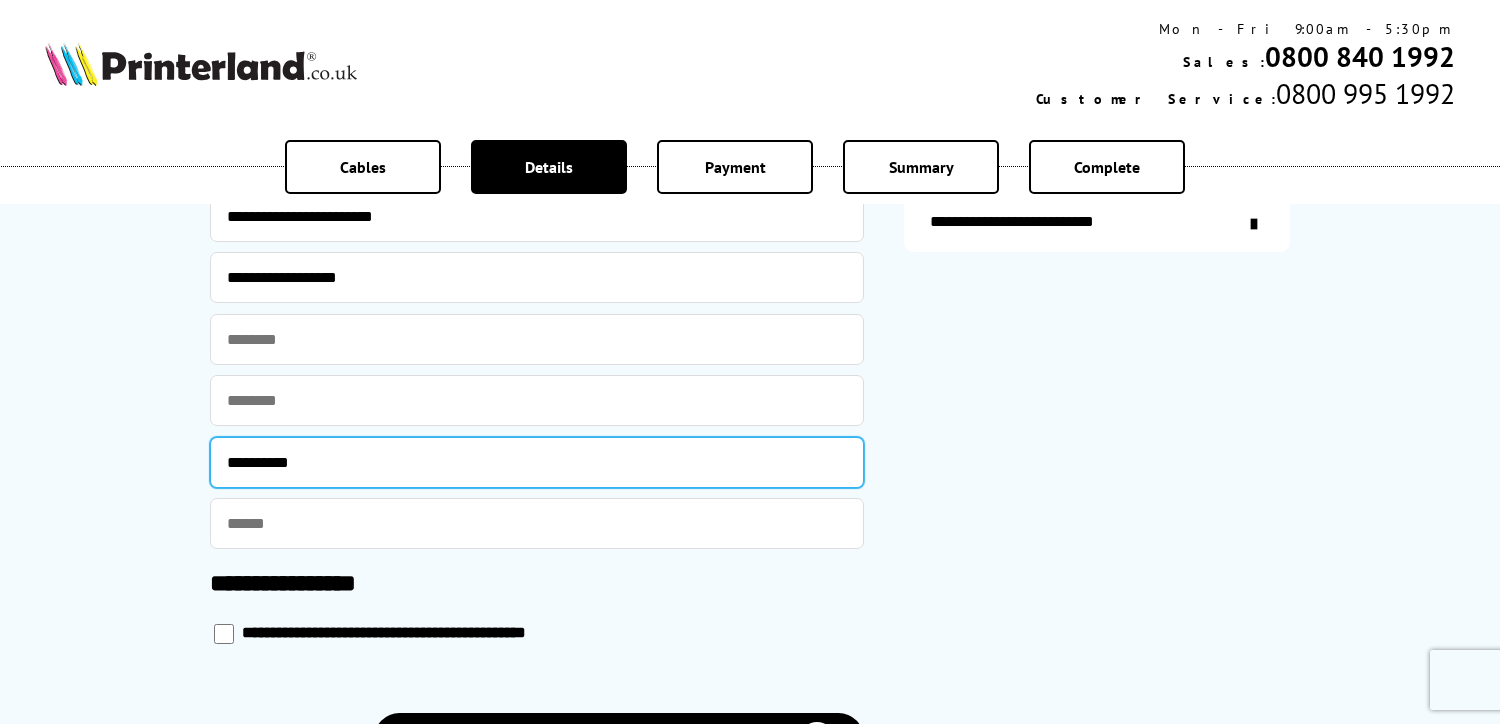 type on "**********" 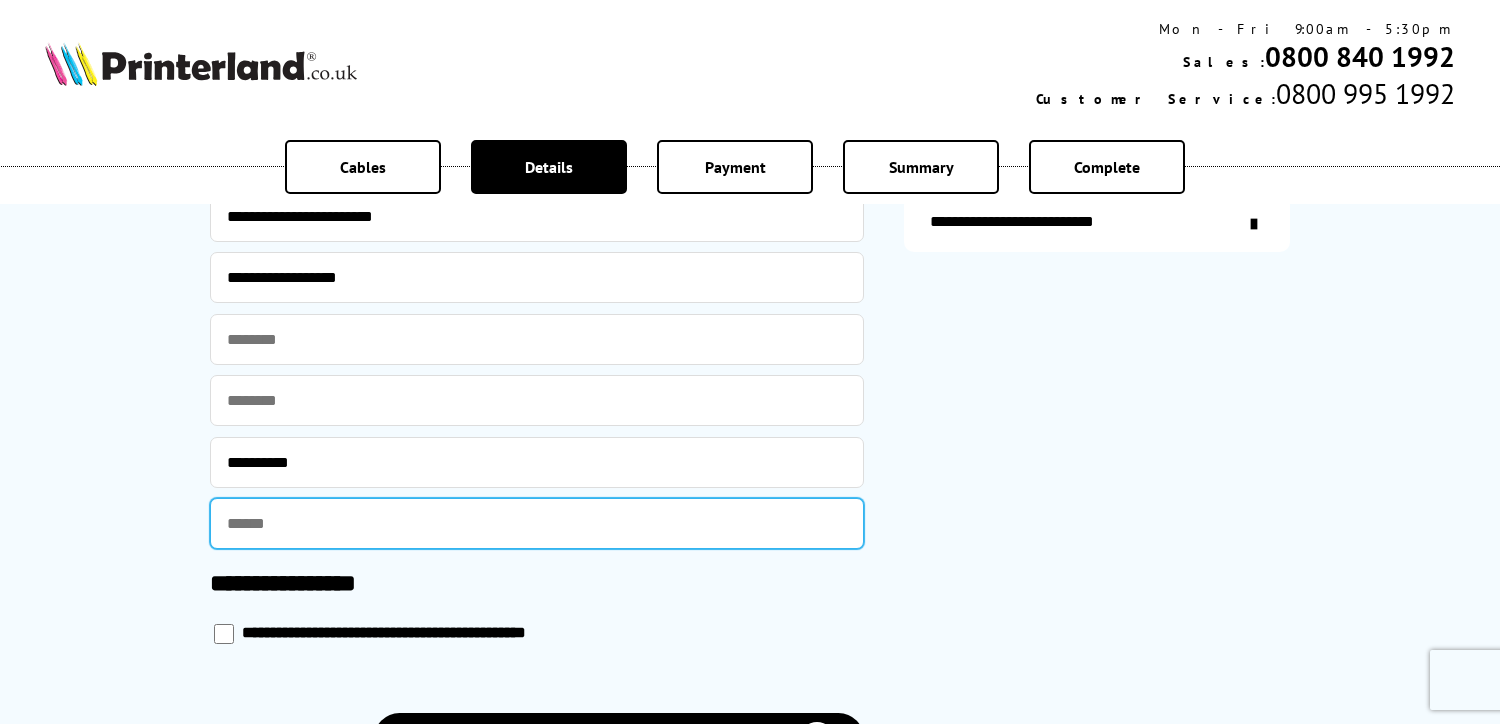 click at bounding box center (537, 523) 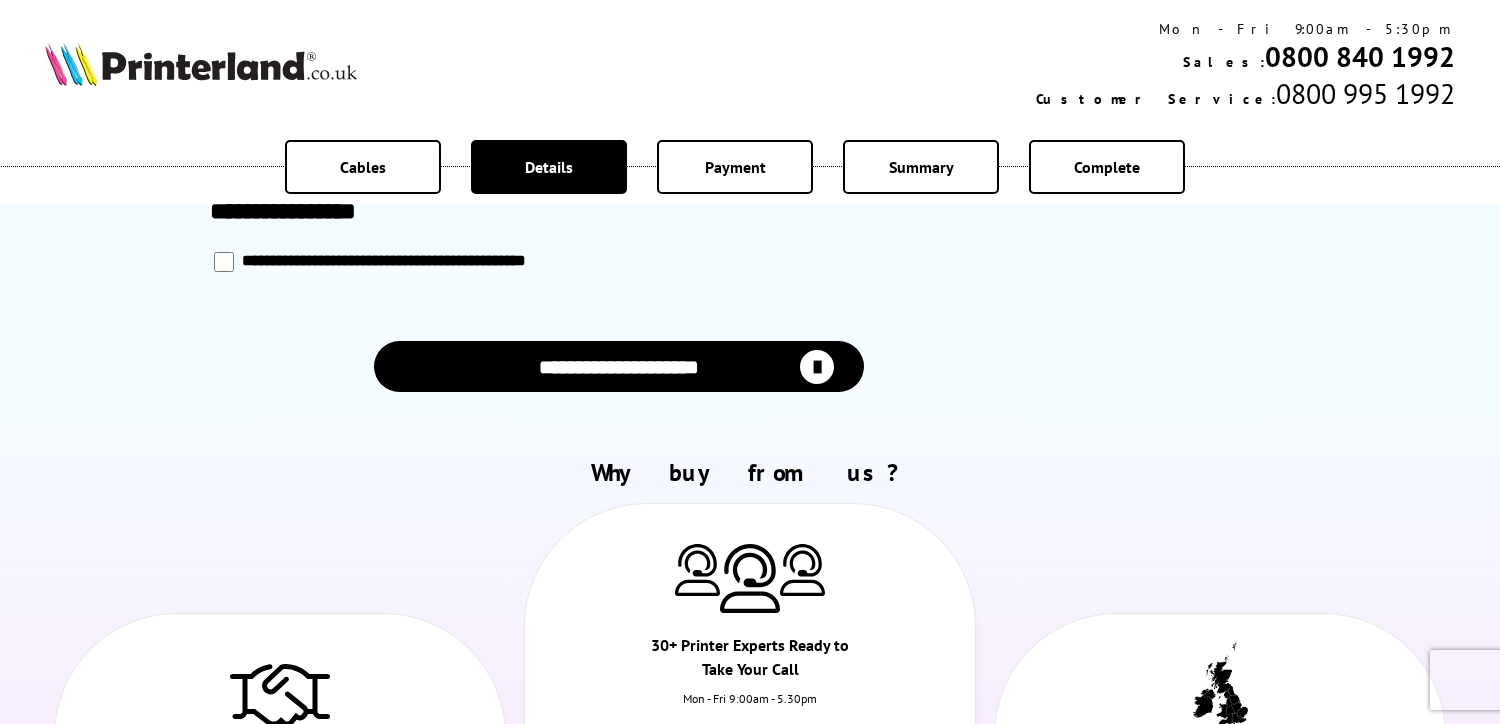 scroll, scrollTop: 1455, scrollLeft: 0, axis: vertical 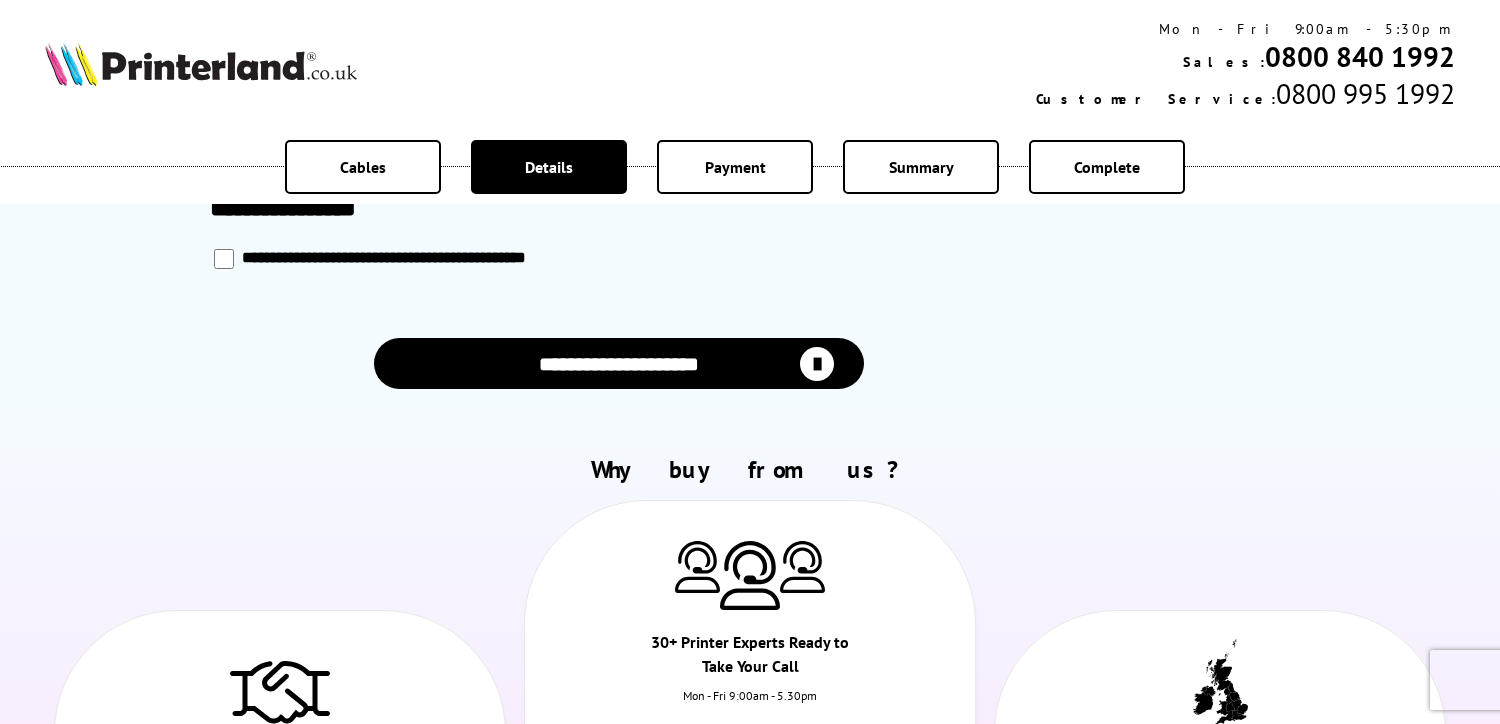 type on "*****" 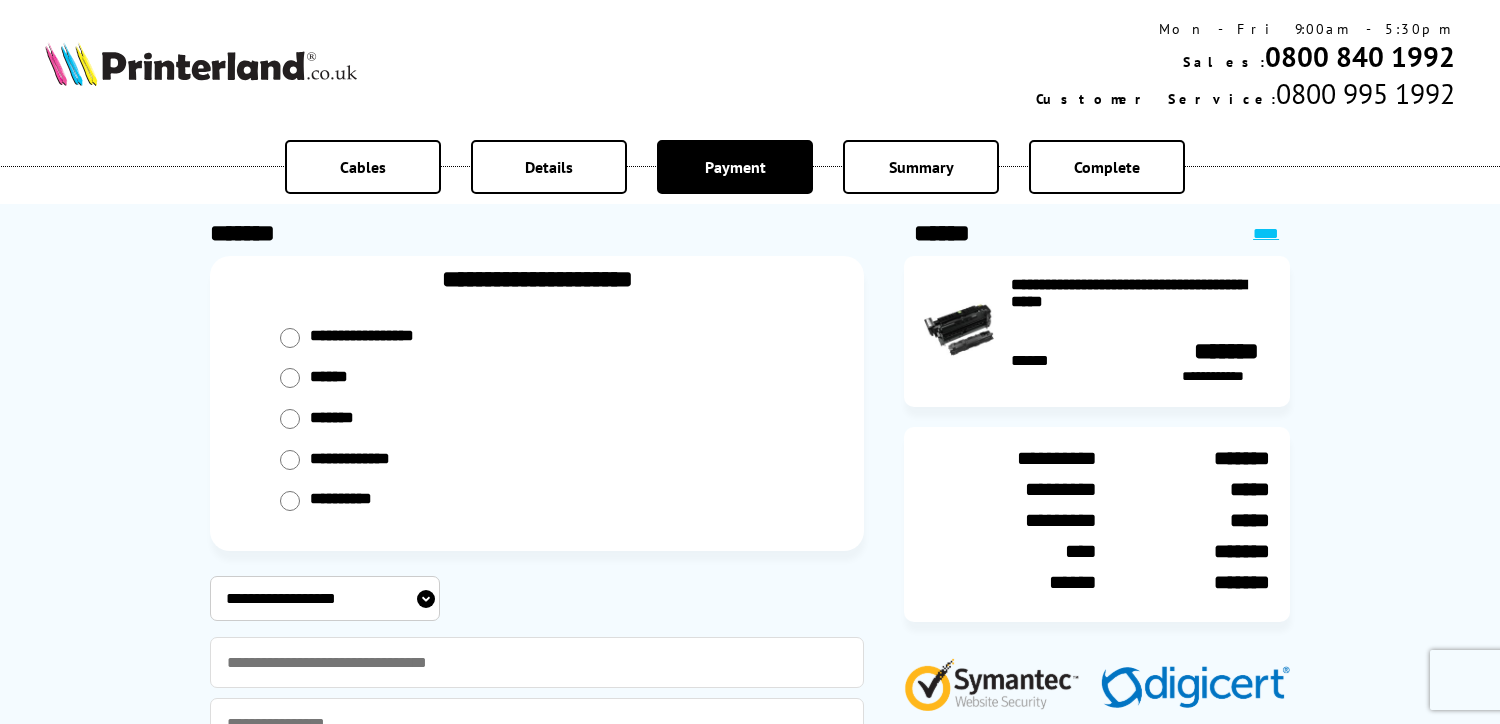scroll, scrollTop: 0, scrollLeft: 0, axis: both 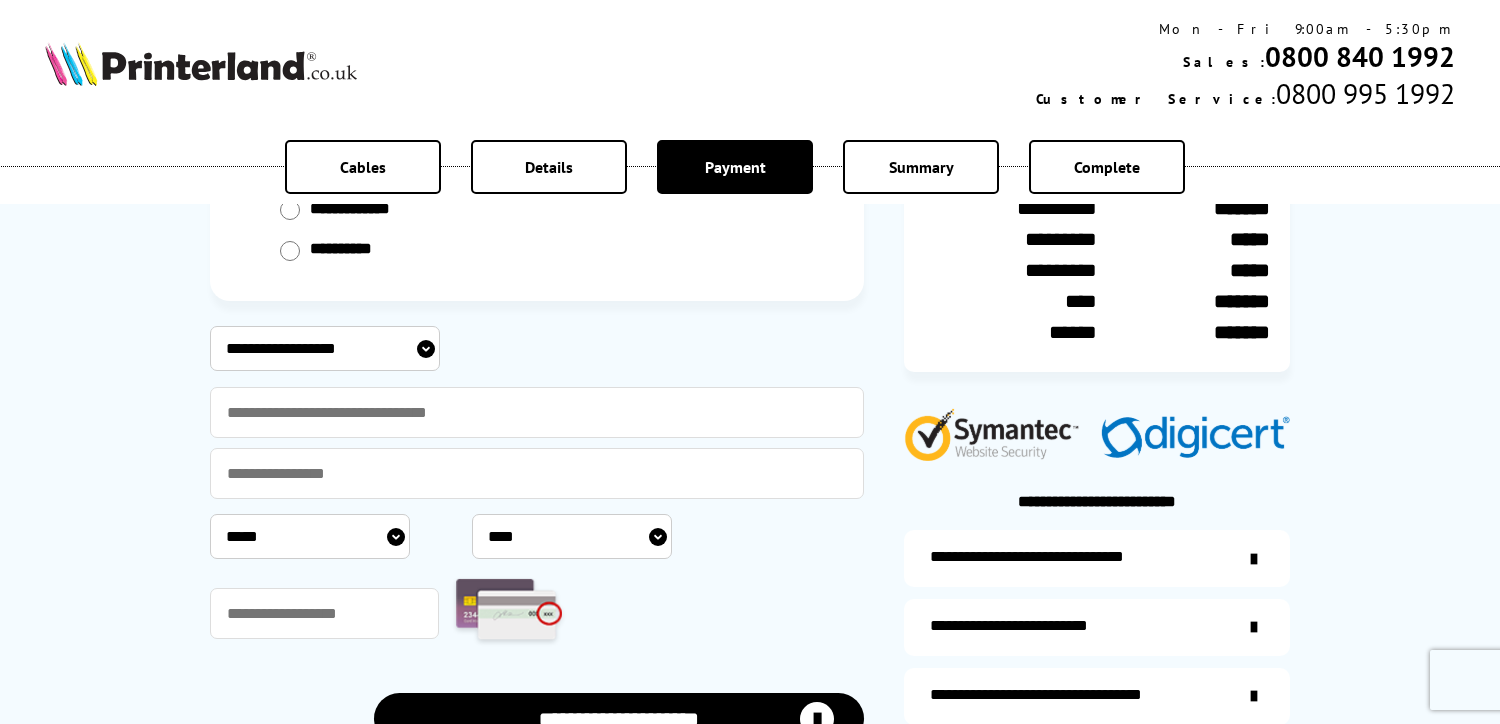 click on "**********" at bounding box center (325, 348) 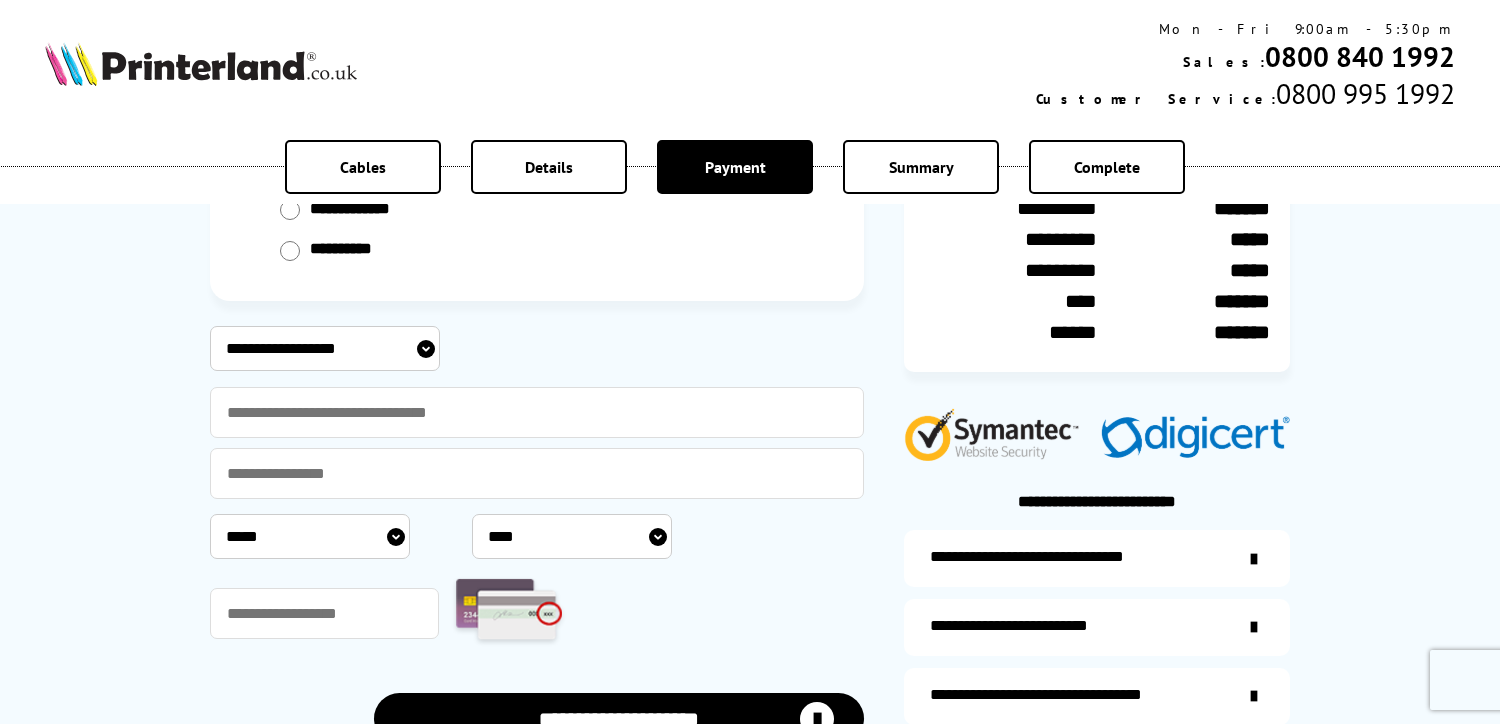 select on "**********" 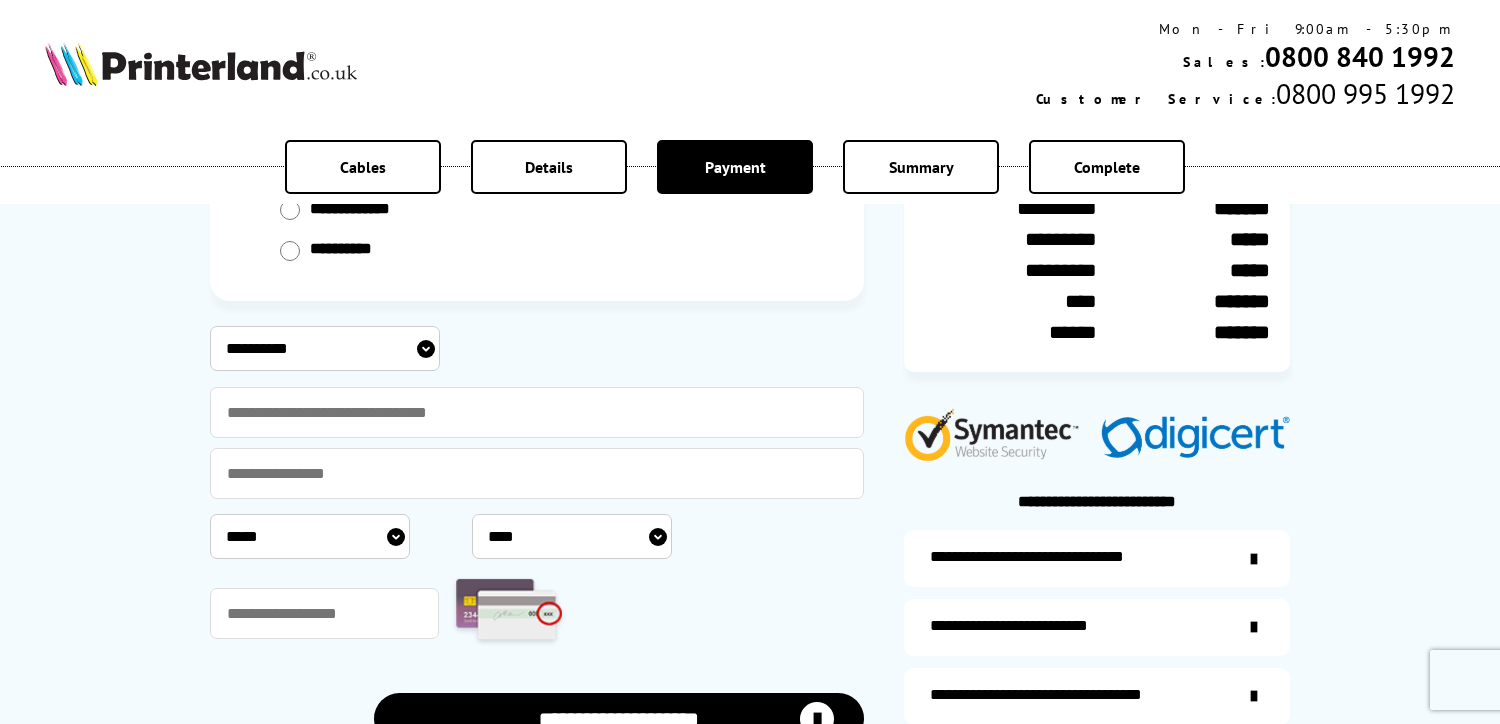 click on "**********" at bounding box center [325, 348] 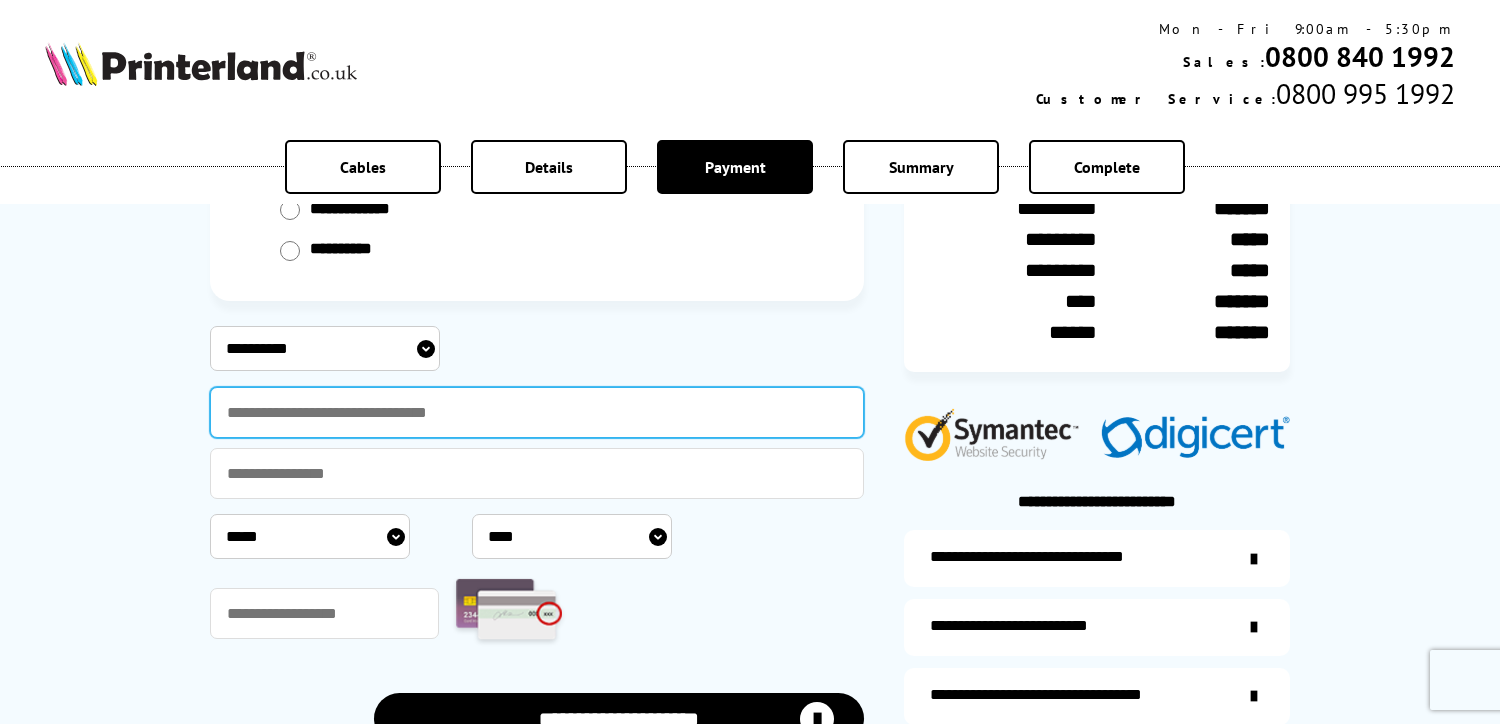 click at bounding box center (537, 412) 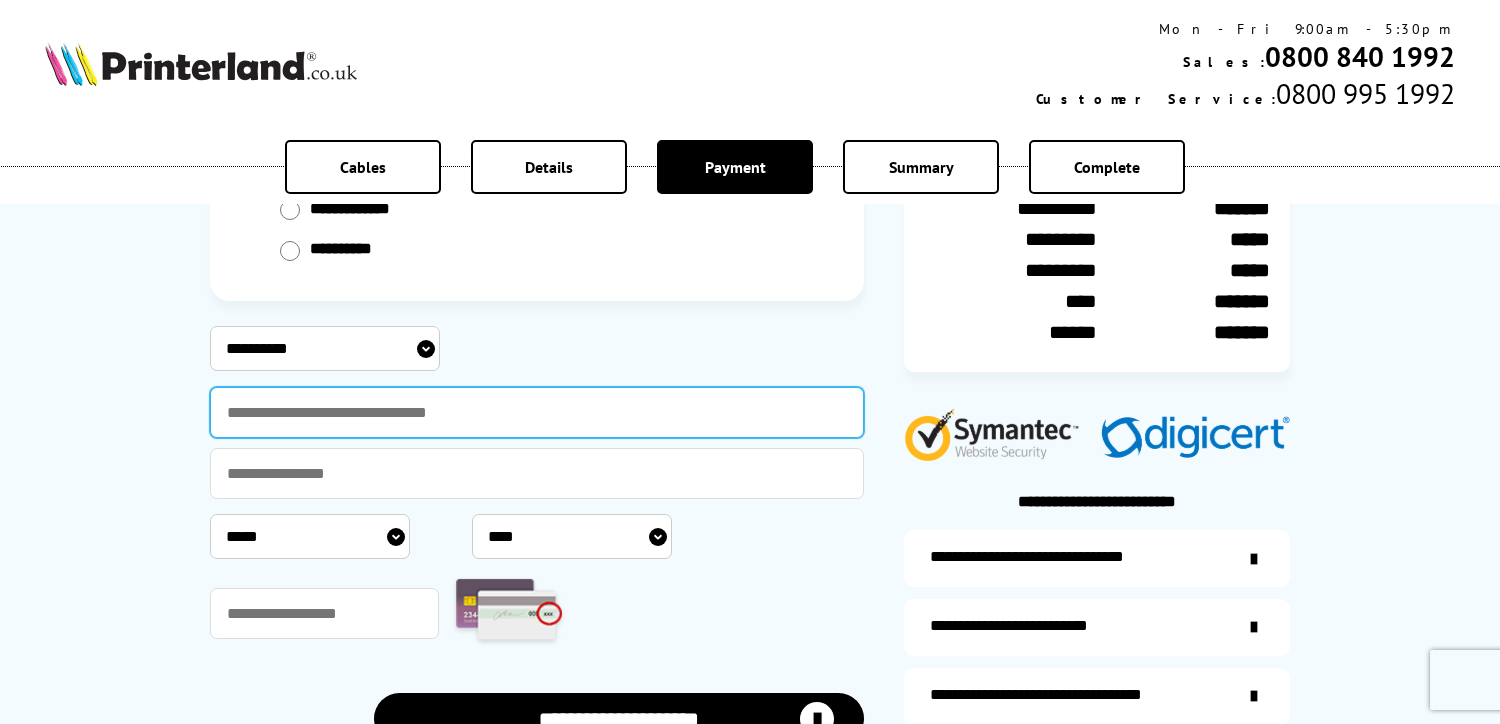 click at bounding box center (537, 412) 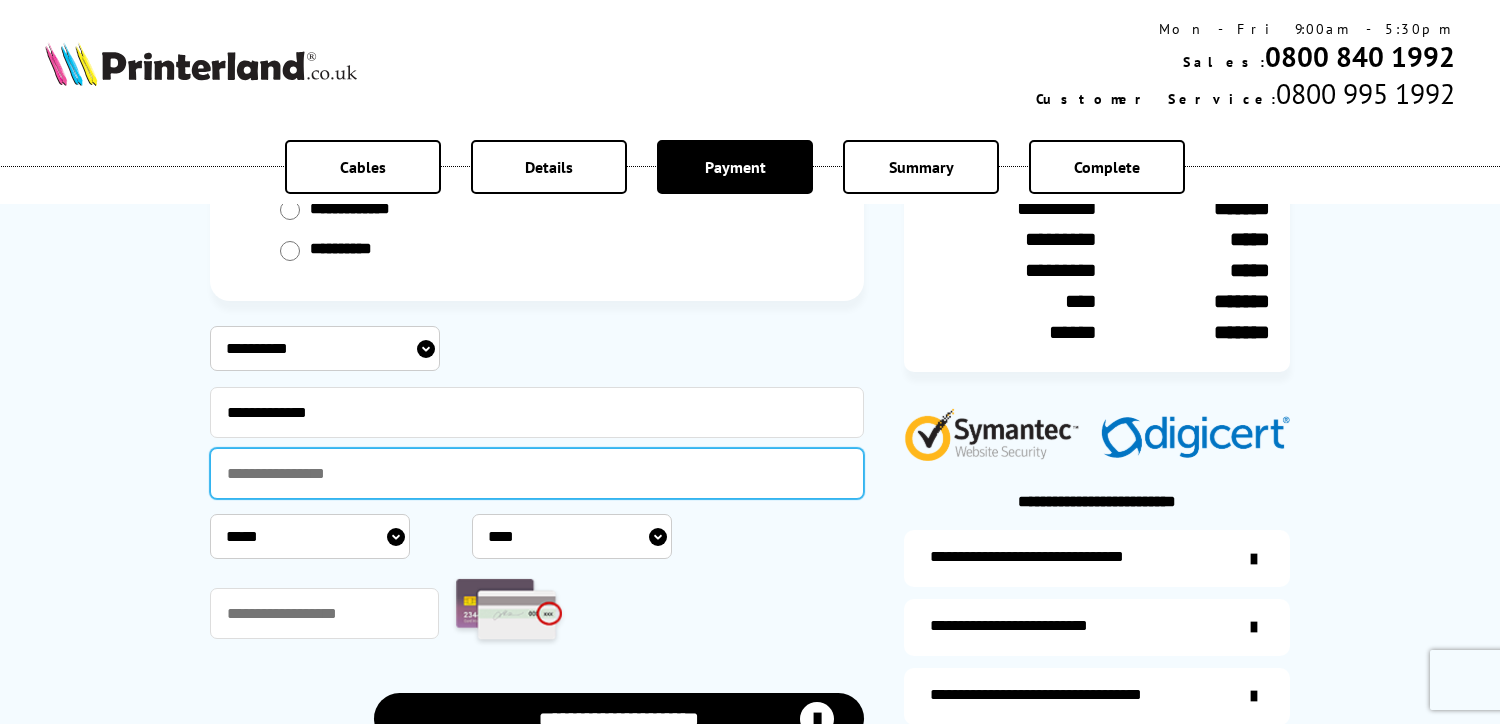 type on "**********" 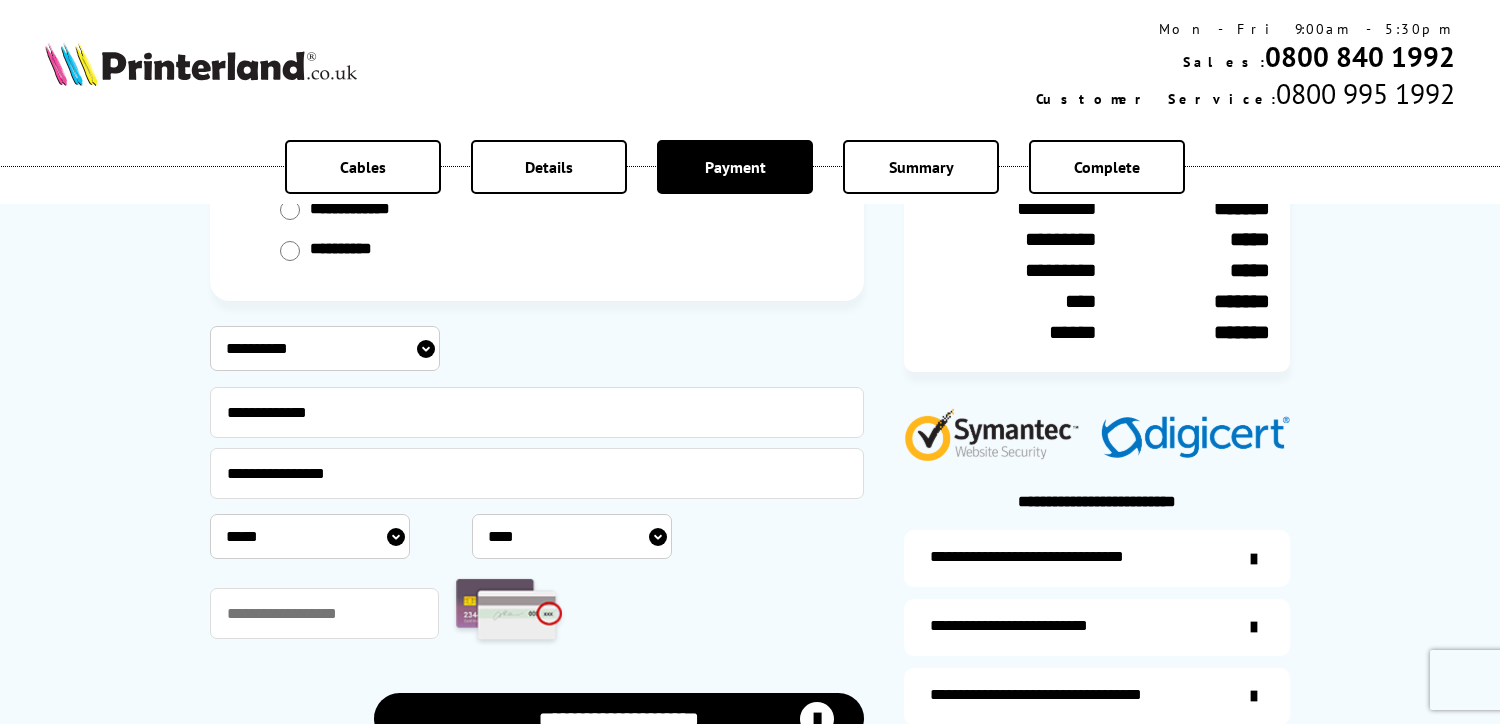 select on "*" 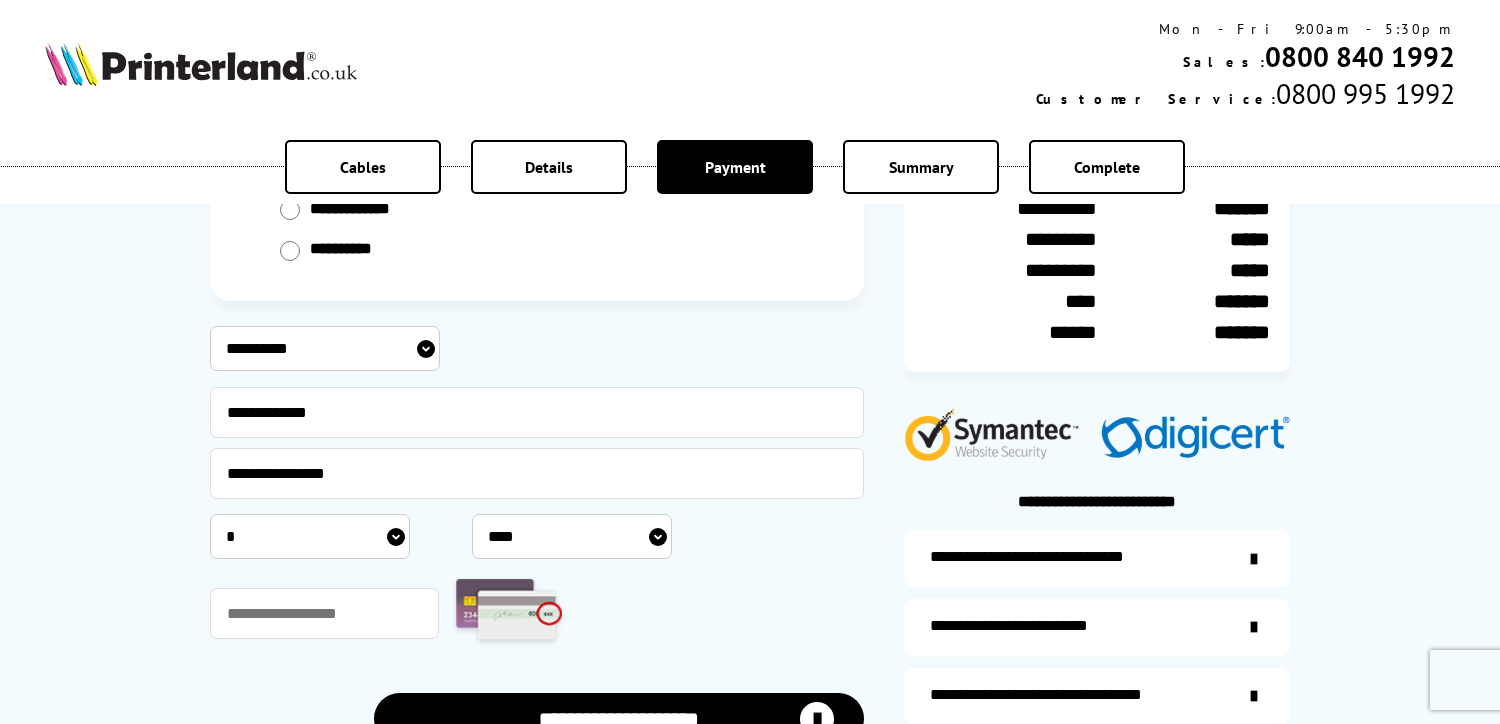 select on "****" 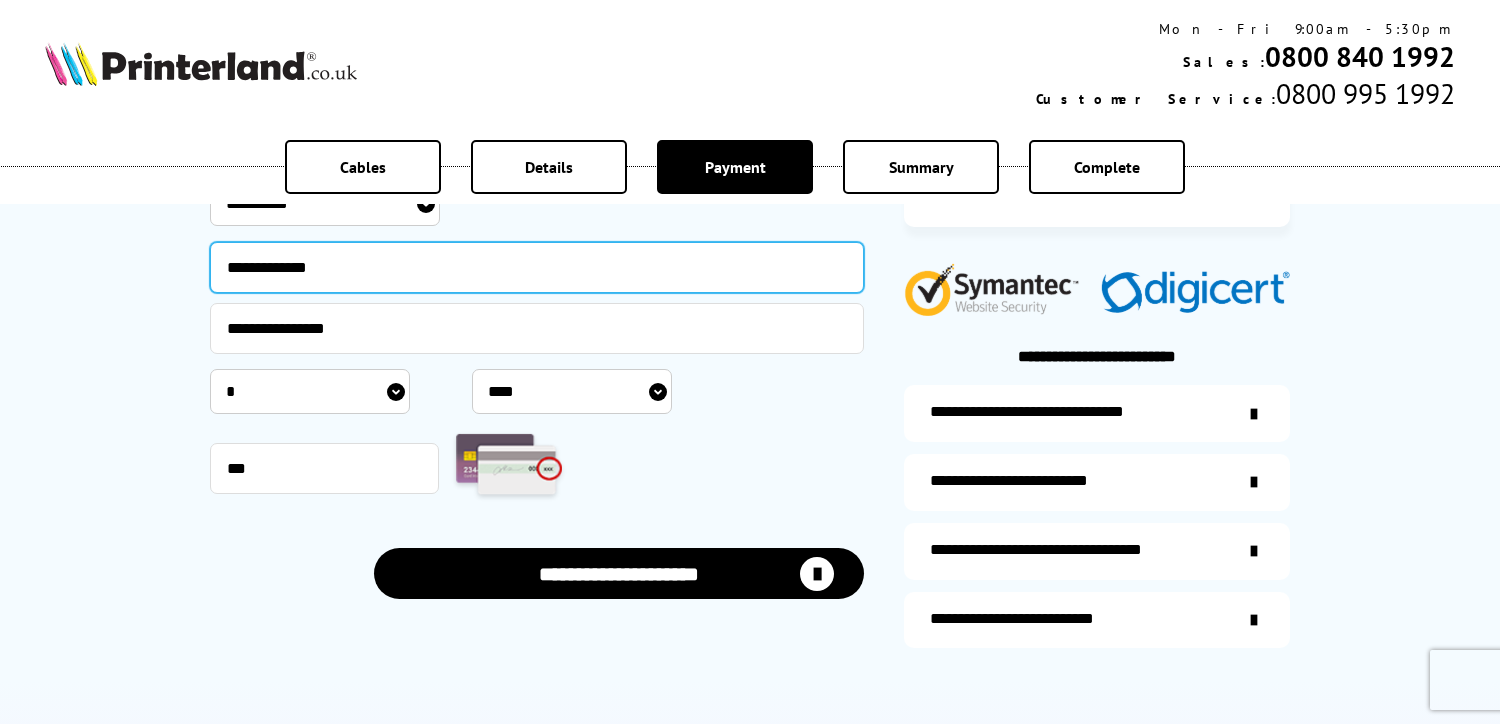 scroll, scrollTop: 458, scrollLeft: 0, axis: vertical 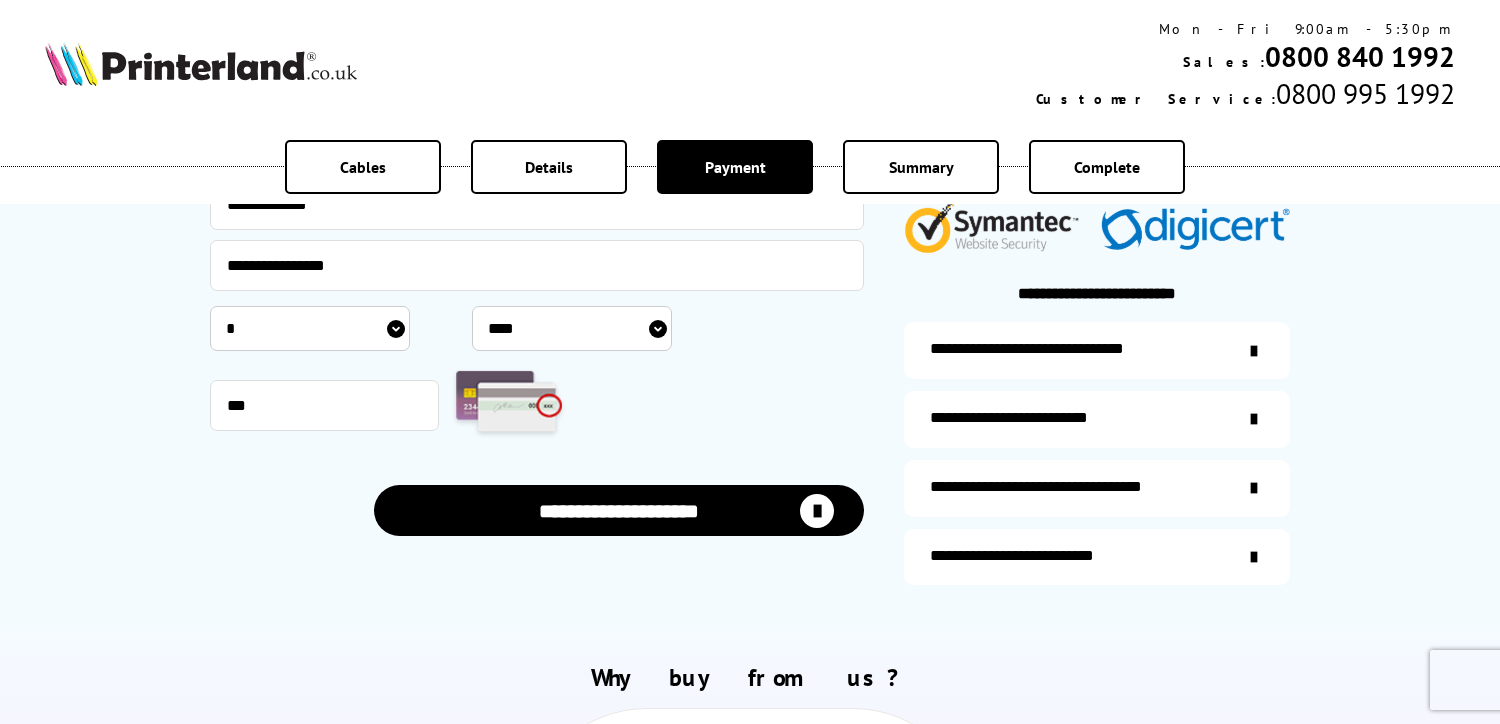click on "**********" at bounding box center (619, 510) 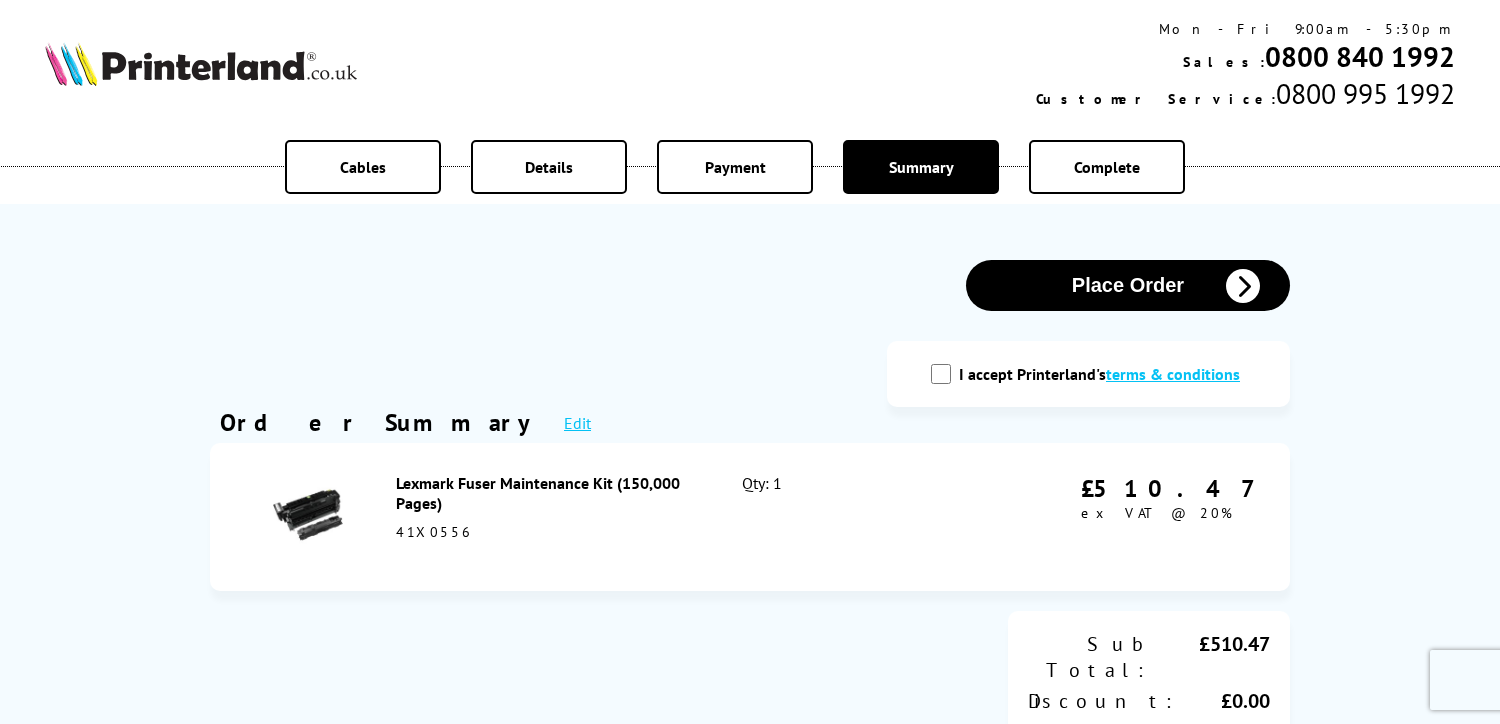 scroll, scrollTop: 0, scrollLeft: 0, axis: both 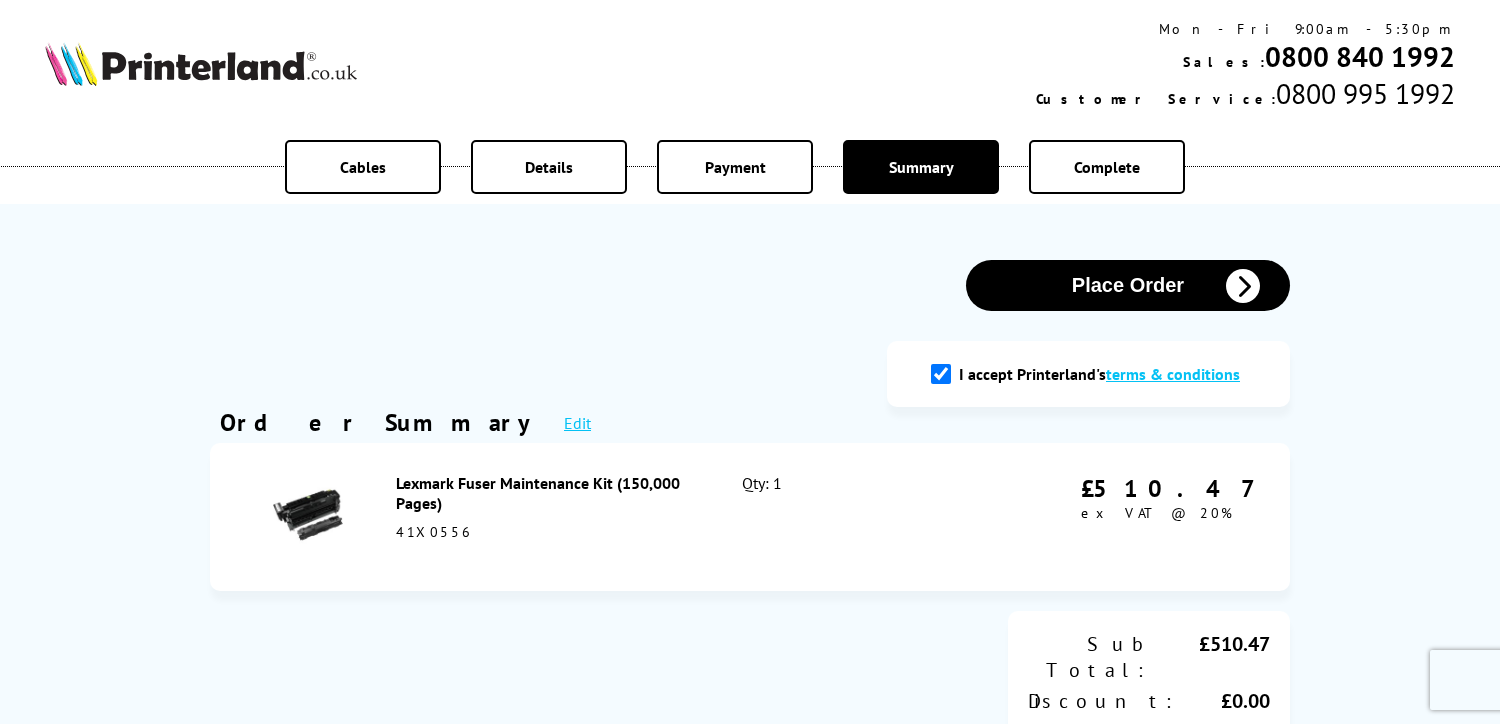 click on "Place Order" at bounding box center [1128, 285] 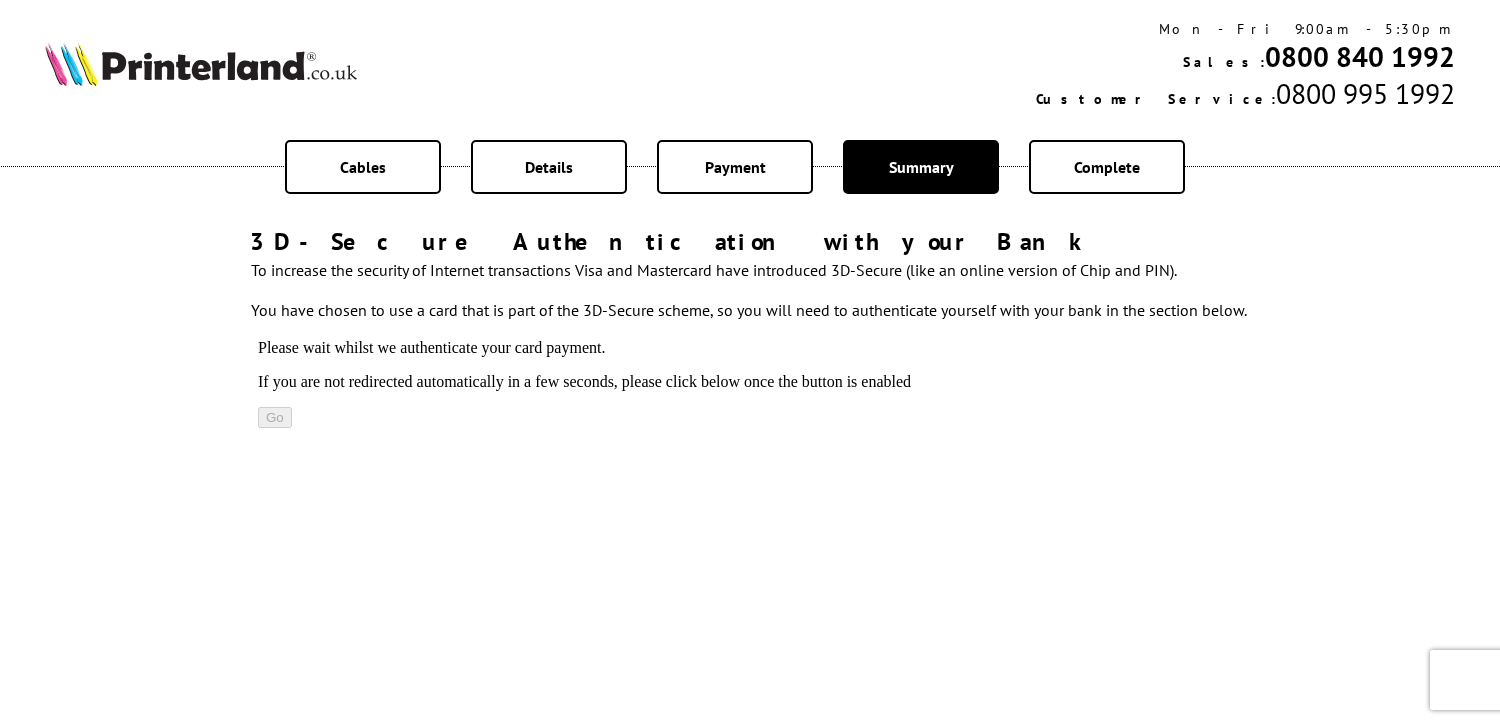 scroll, scrollTop: 0, scrollLeft: 0, axis: both 